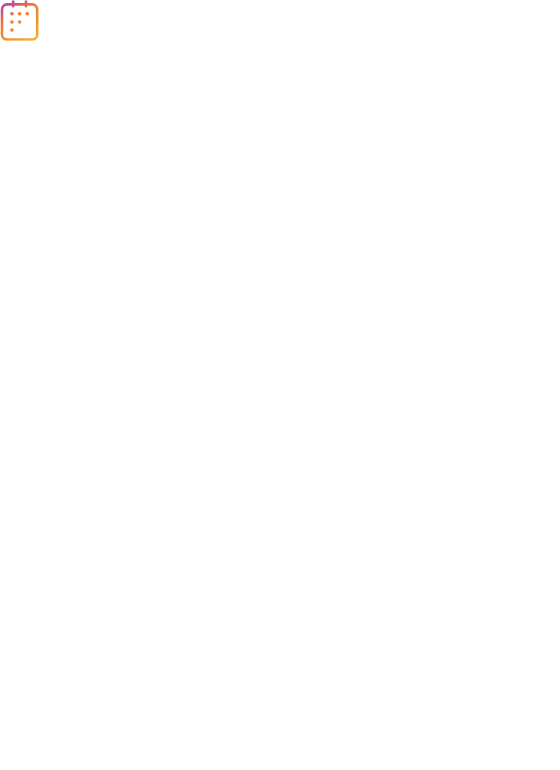 scroll, scrollTop: 0, scrollLeft: 0, axis: both 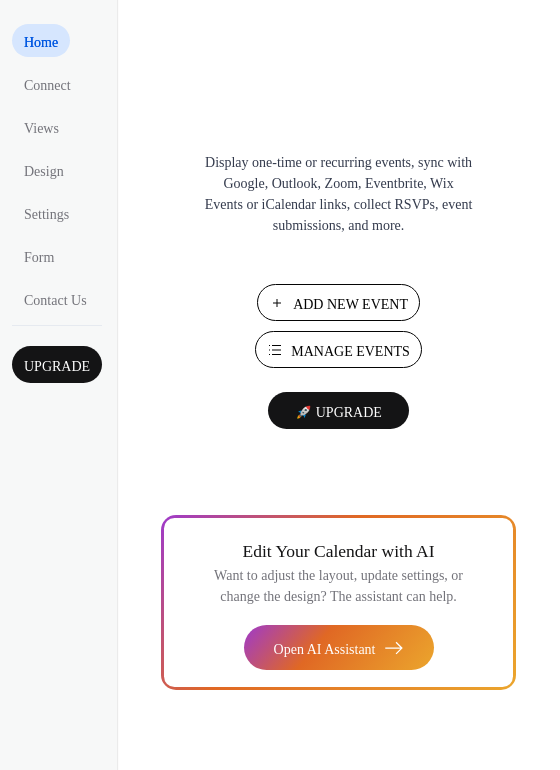 click on "Add New Event" at bounding box center (350, 304) 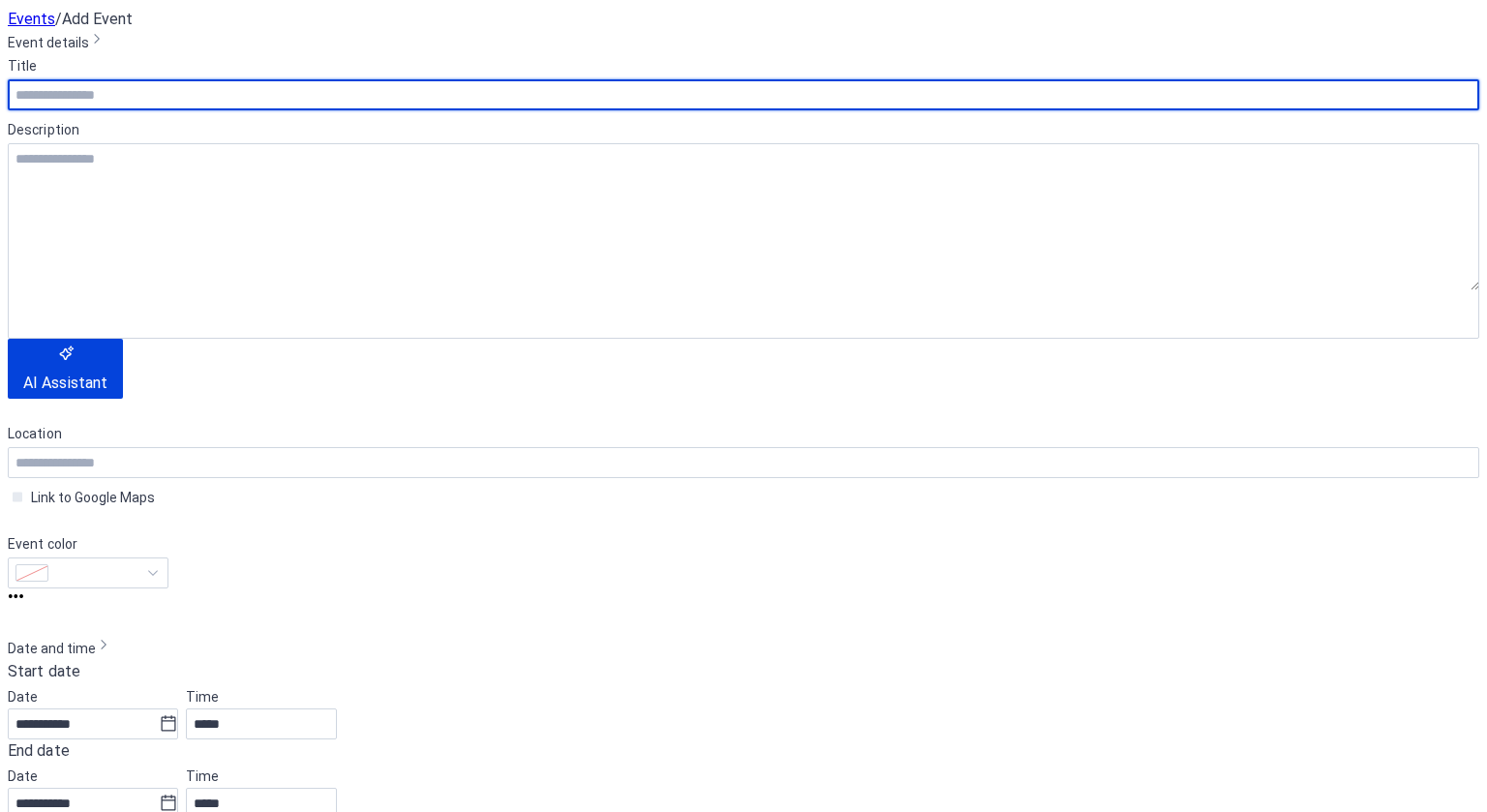 scroll, scrollTop: 0, scrollLeft: 0, axis: both 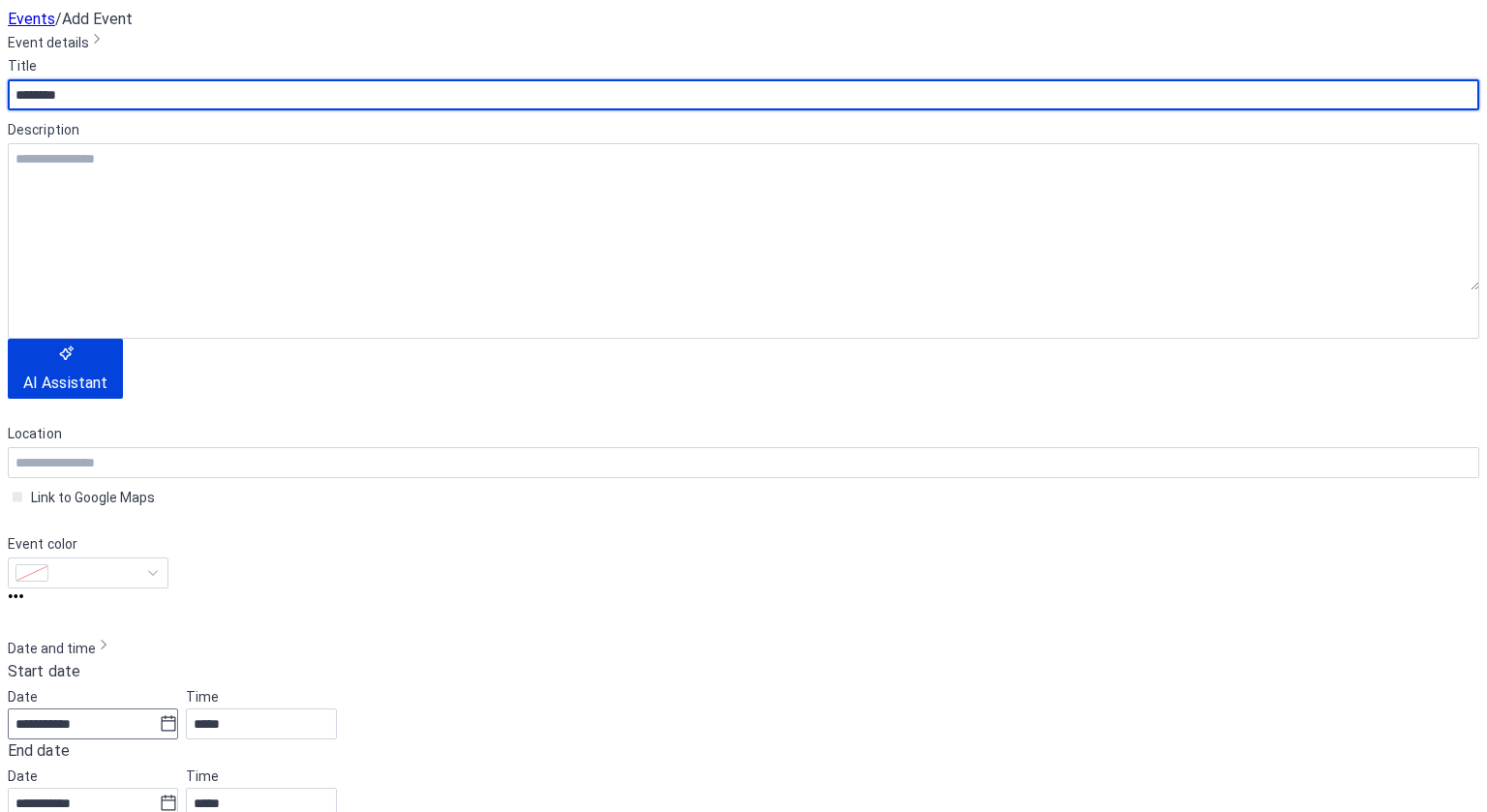 type on "********" 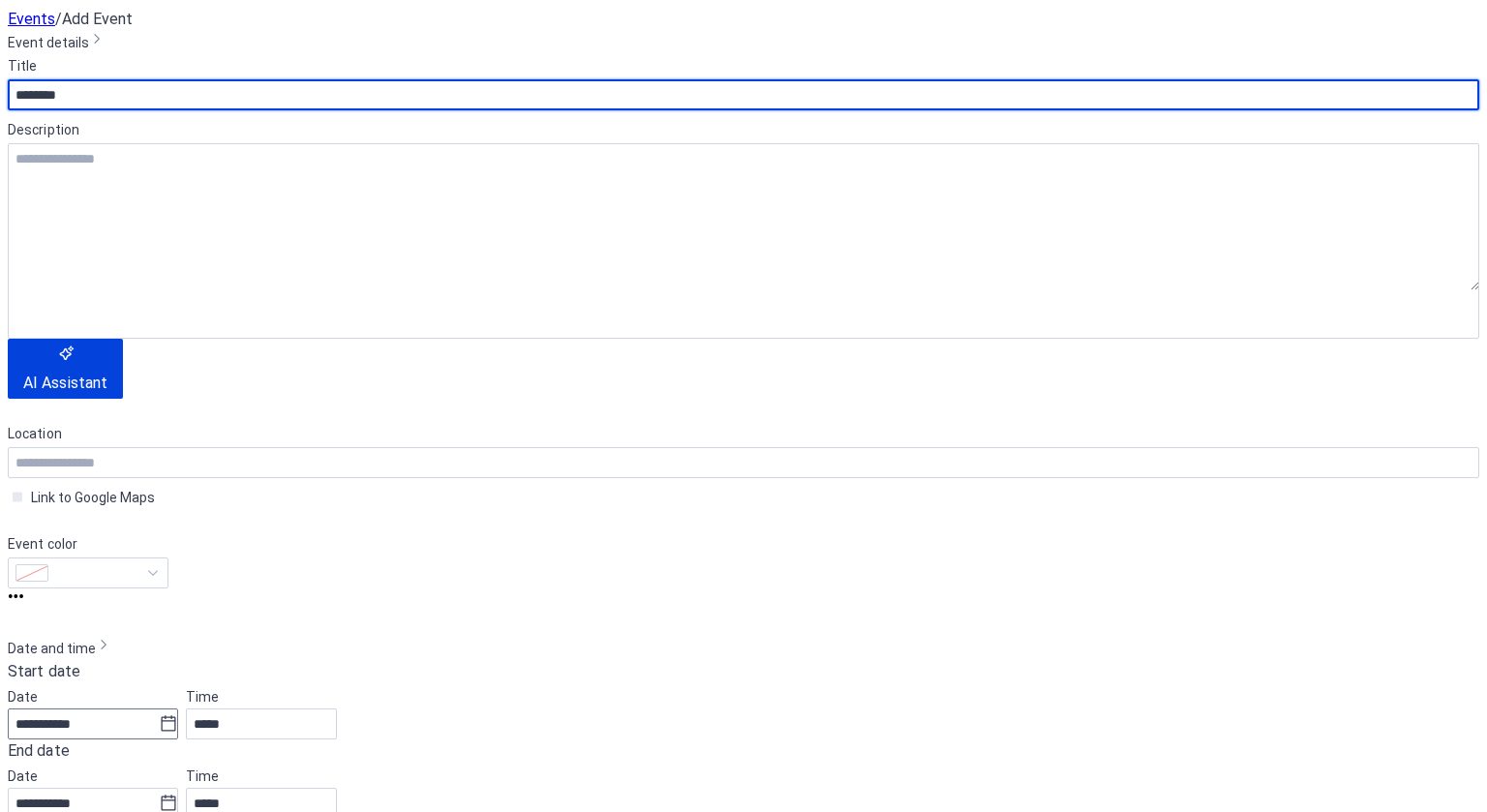 click 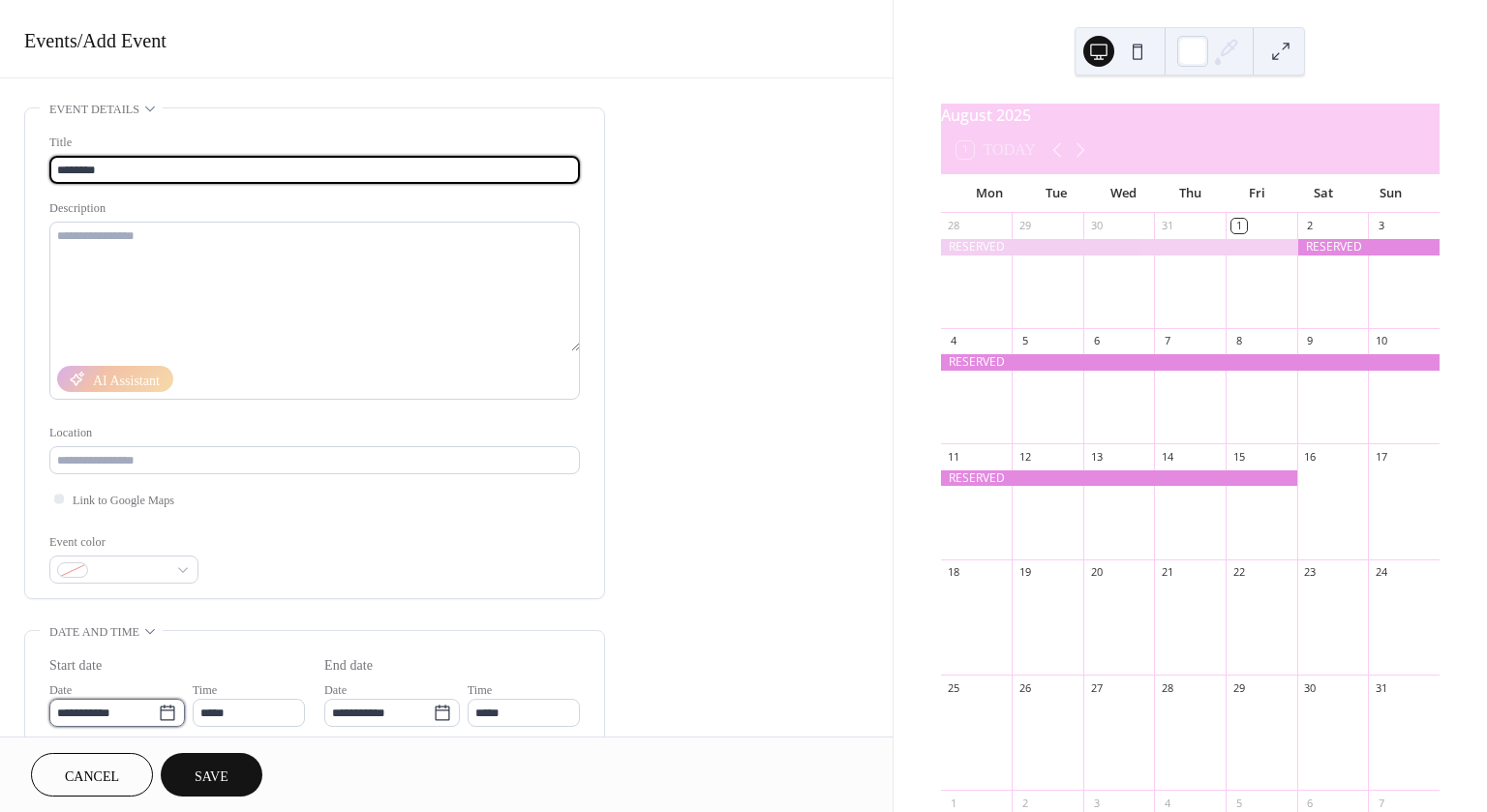 click on "**********" at bounding box center (104, 712) 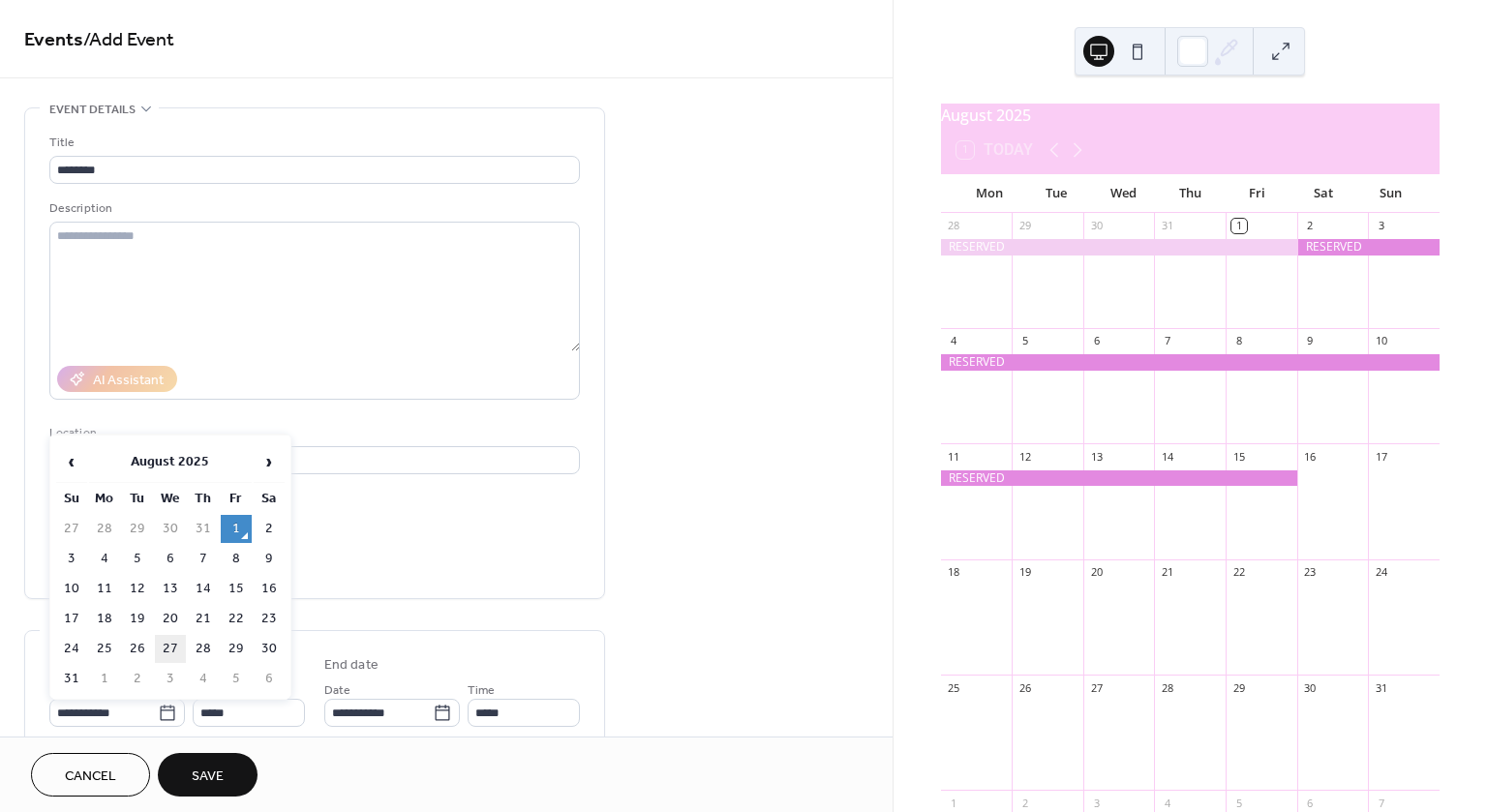 click on "27" at bounding box center [170, 648] 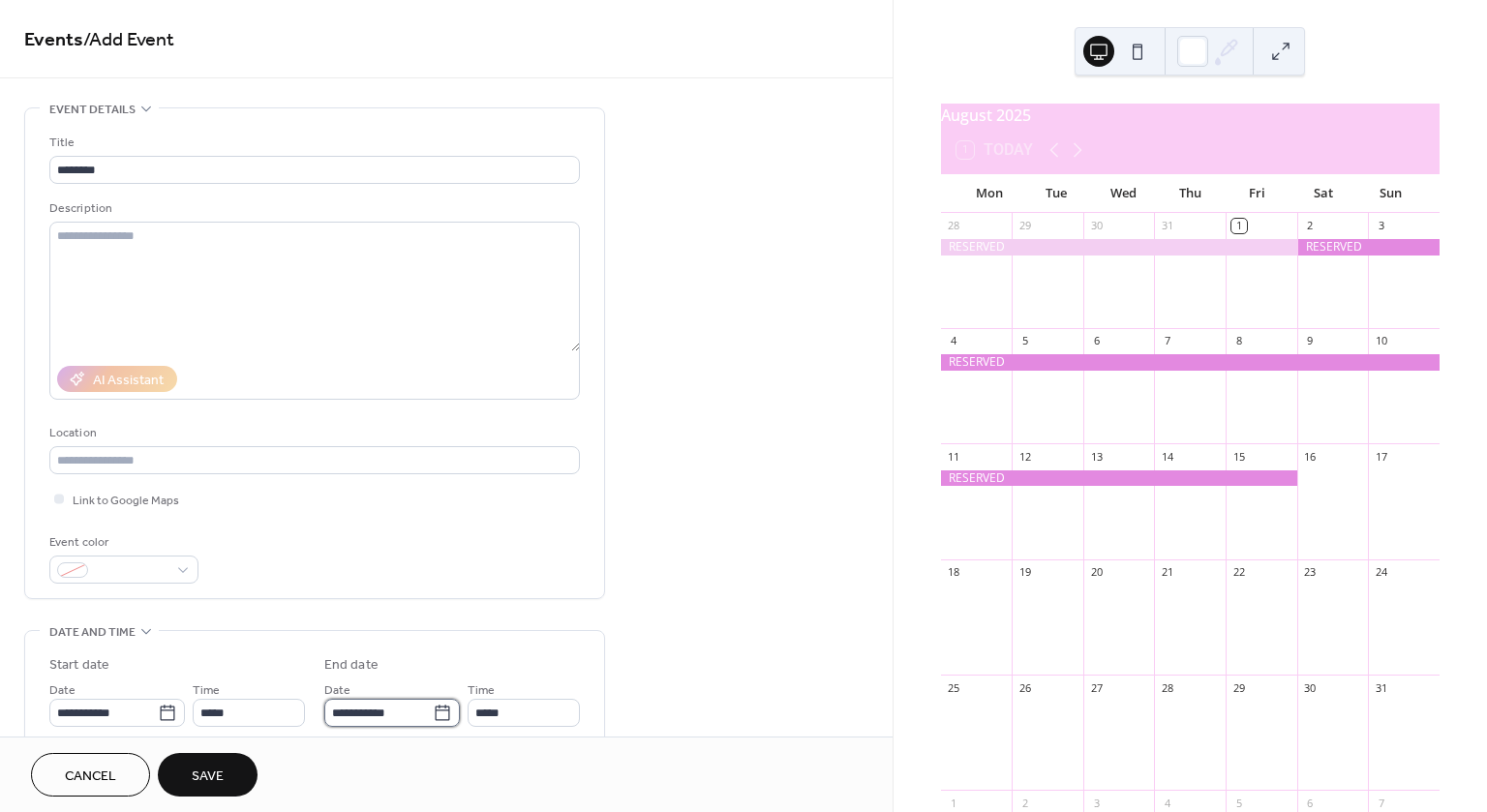 click on "**********" at bounding box center (379, 712) 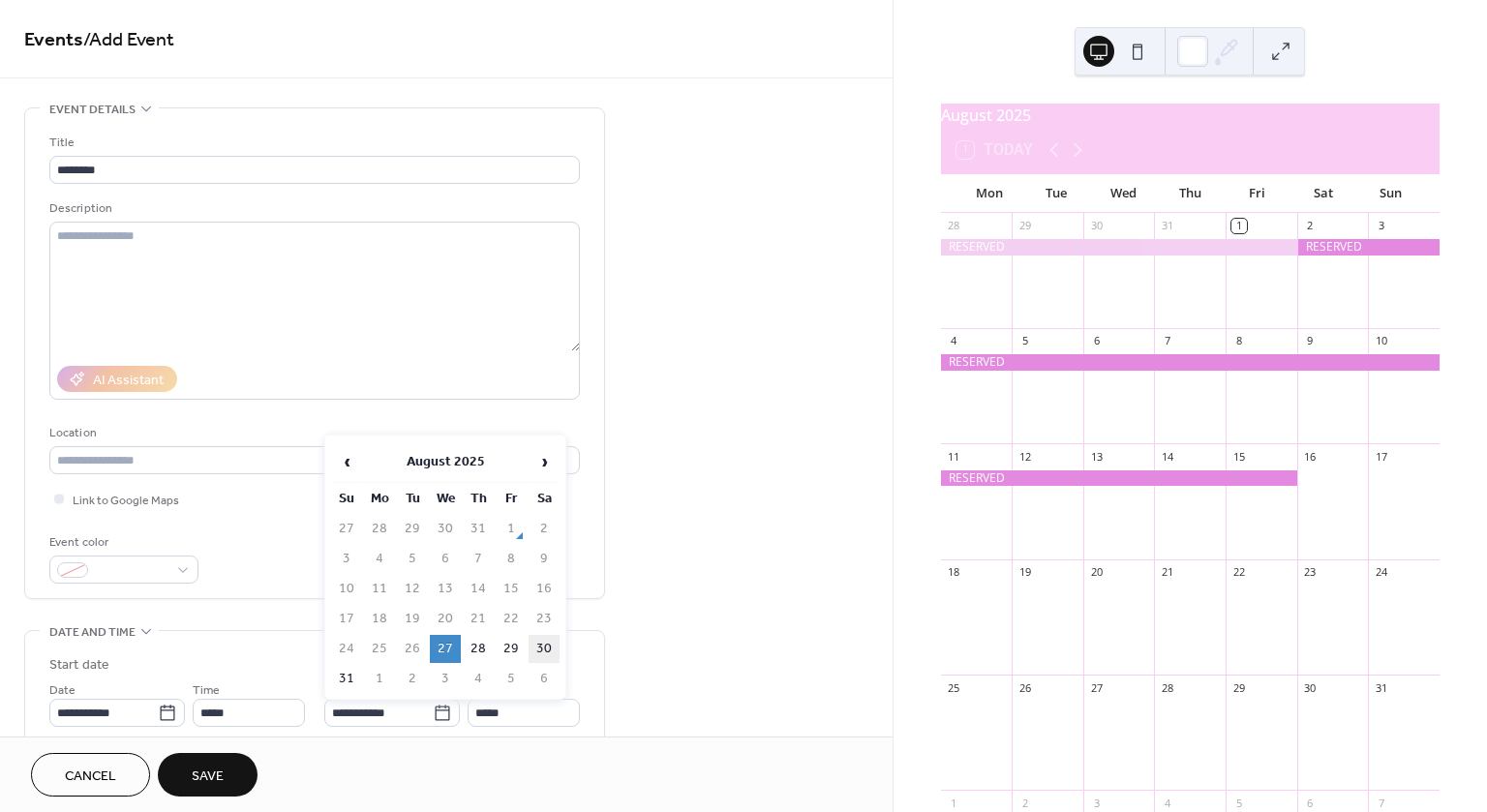 click on "30" at bounding box center [544, 648] 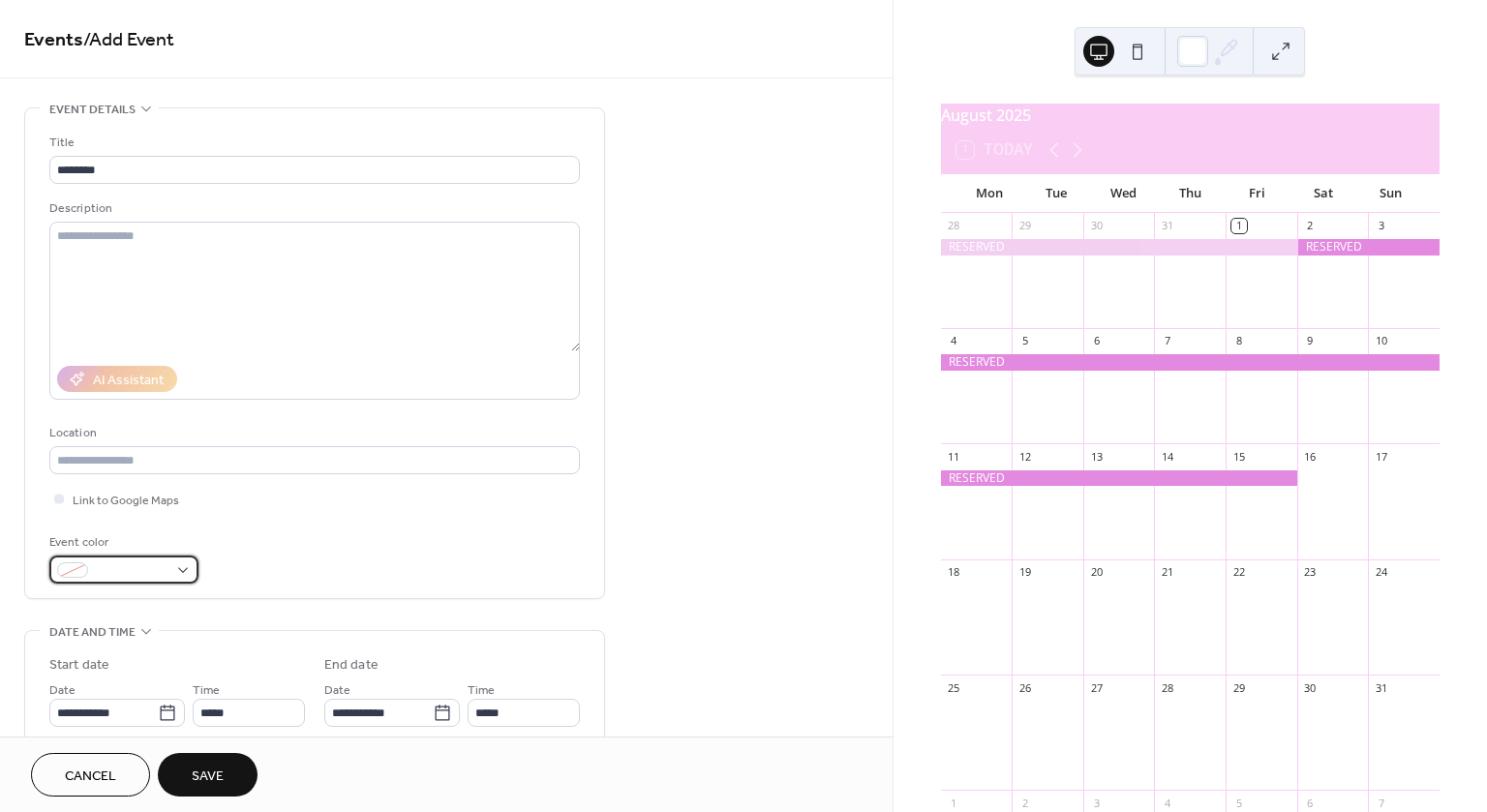 click at bounding box center [124, 569] 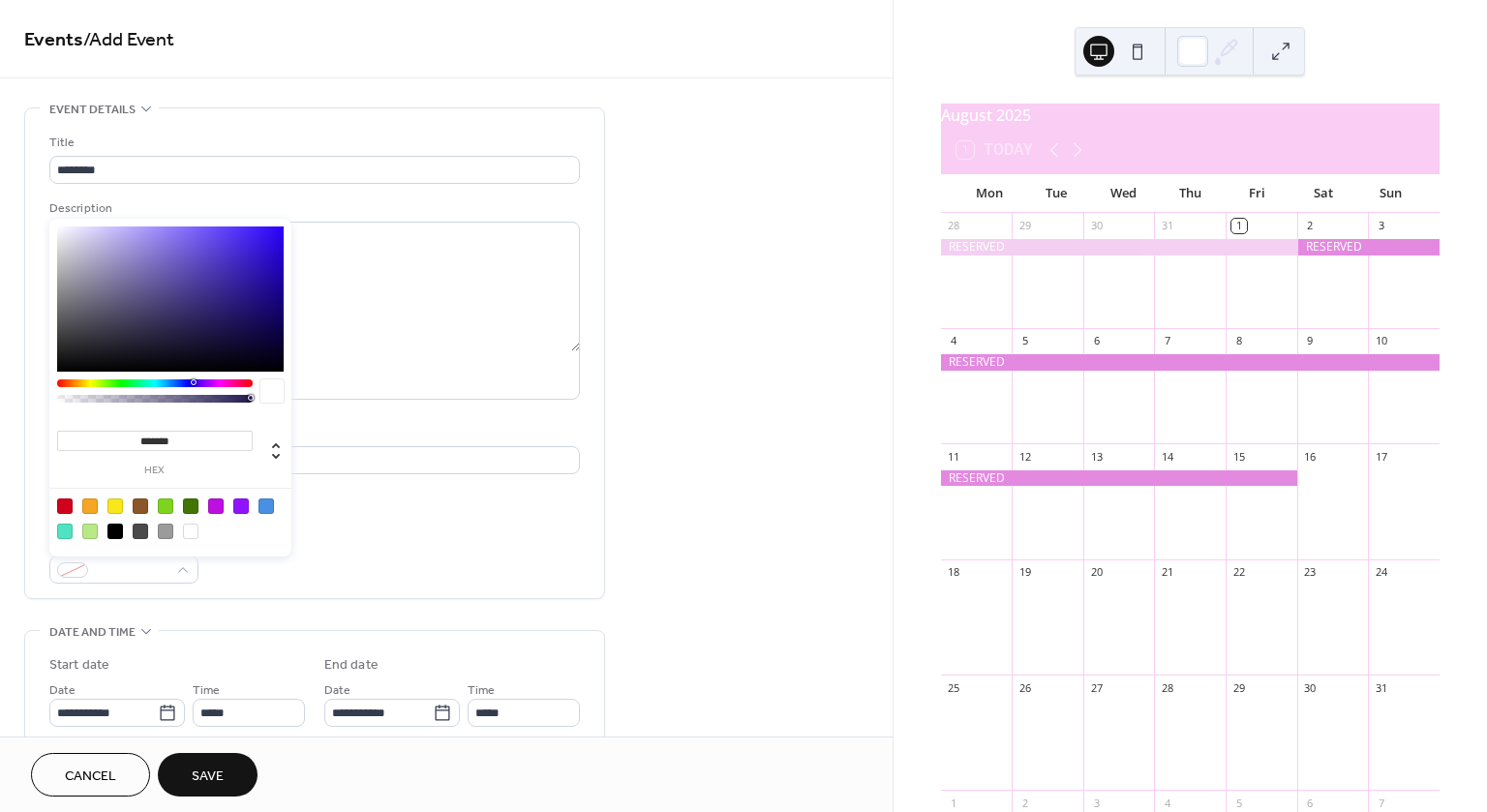 click at bounding box center [155, 383] 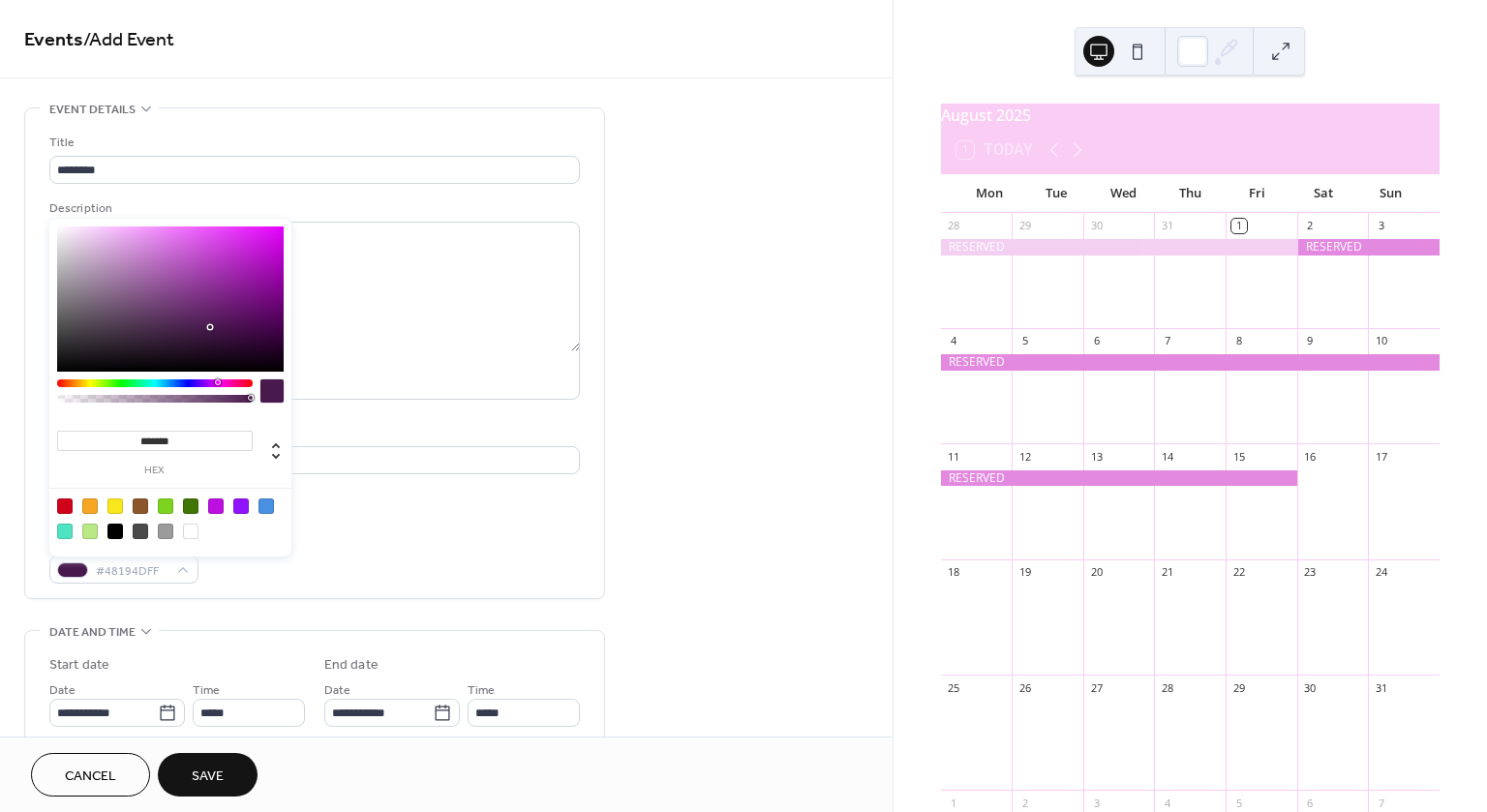 click at bounding box center (155, 383) 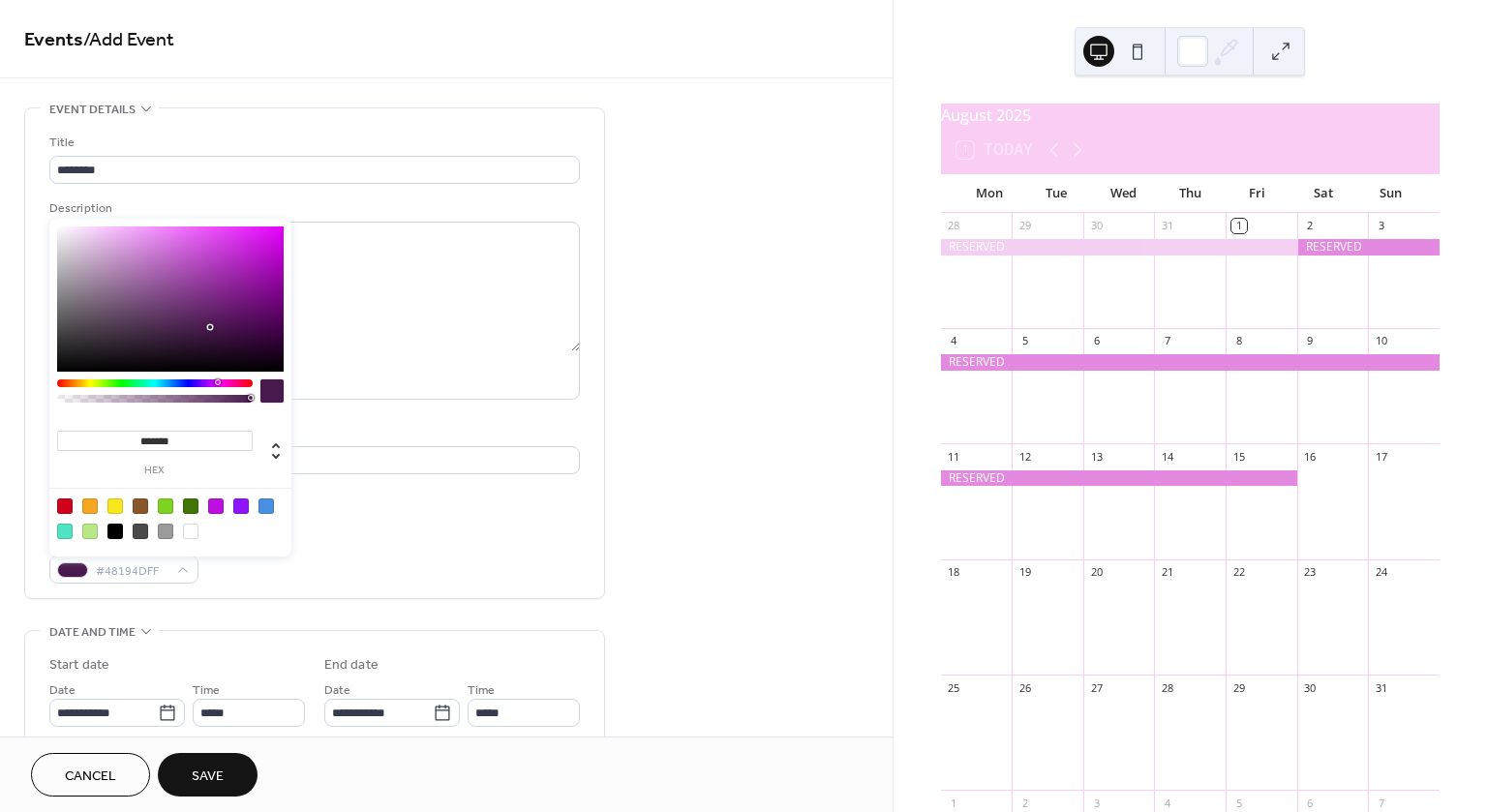 click at bounding box center [220, 382] 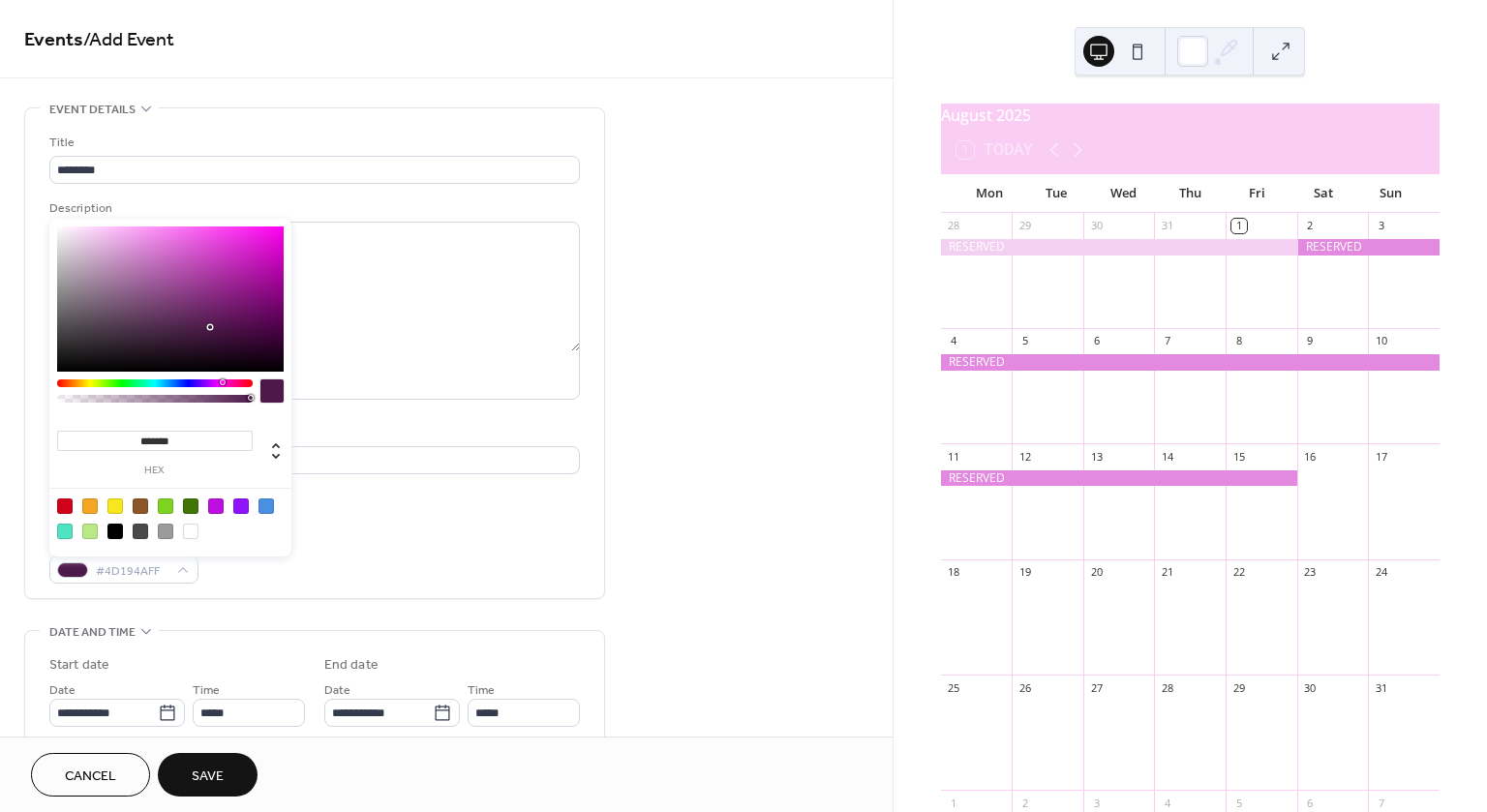 click at bounding box center [170, 299] 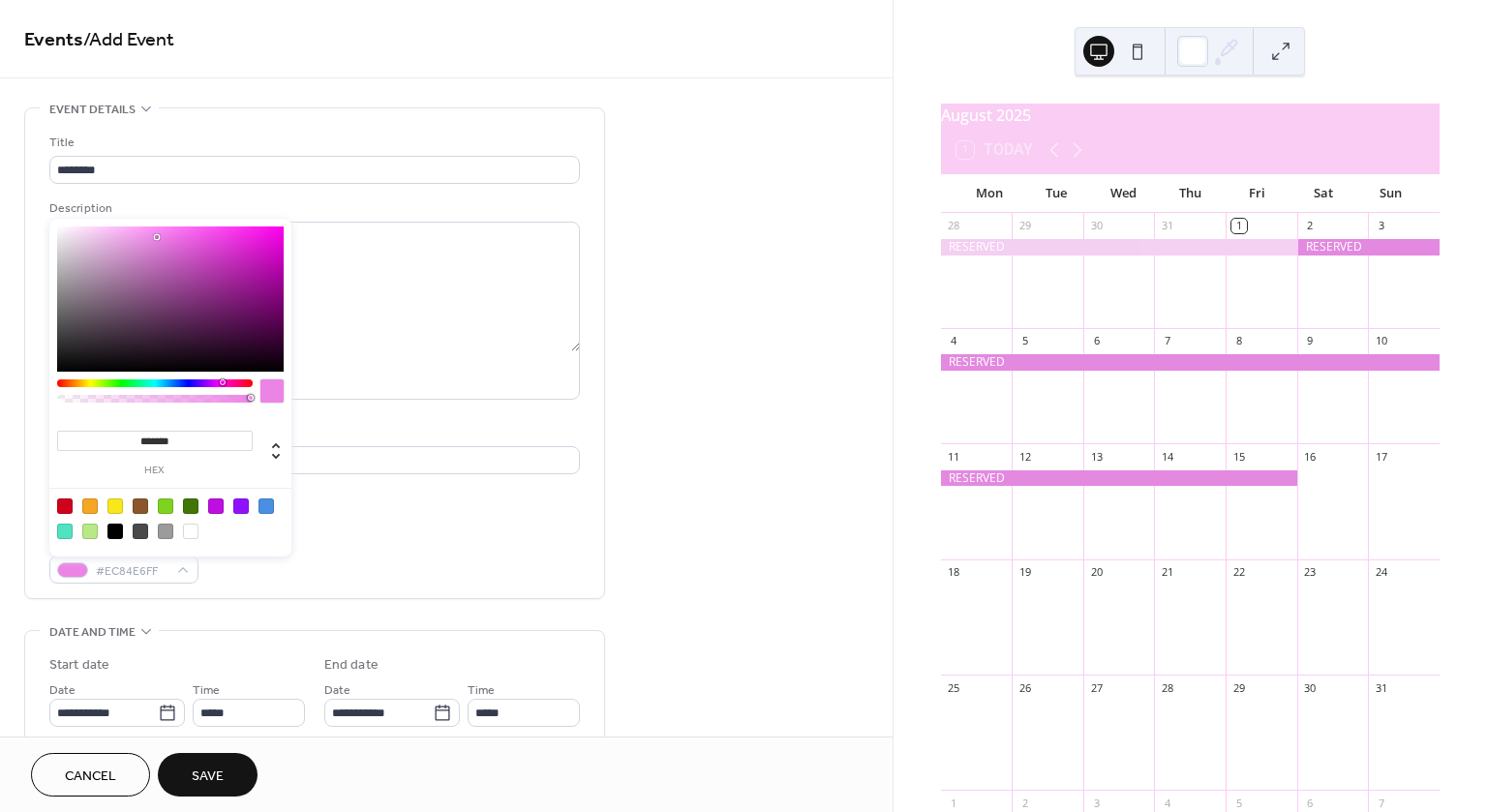 click at bounding box center (170, 299) 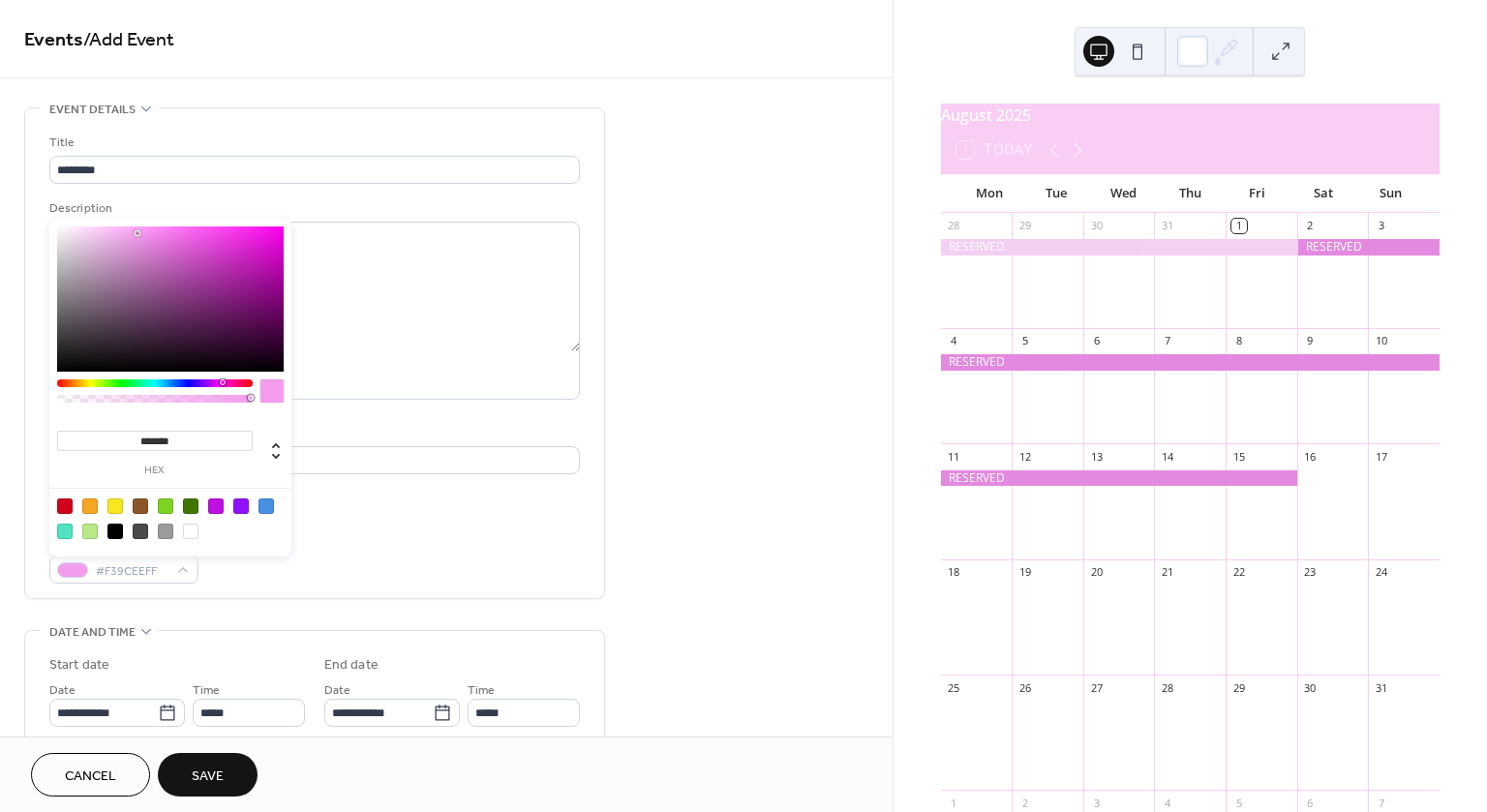 type on "***" 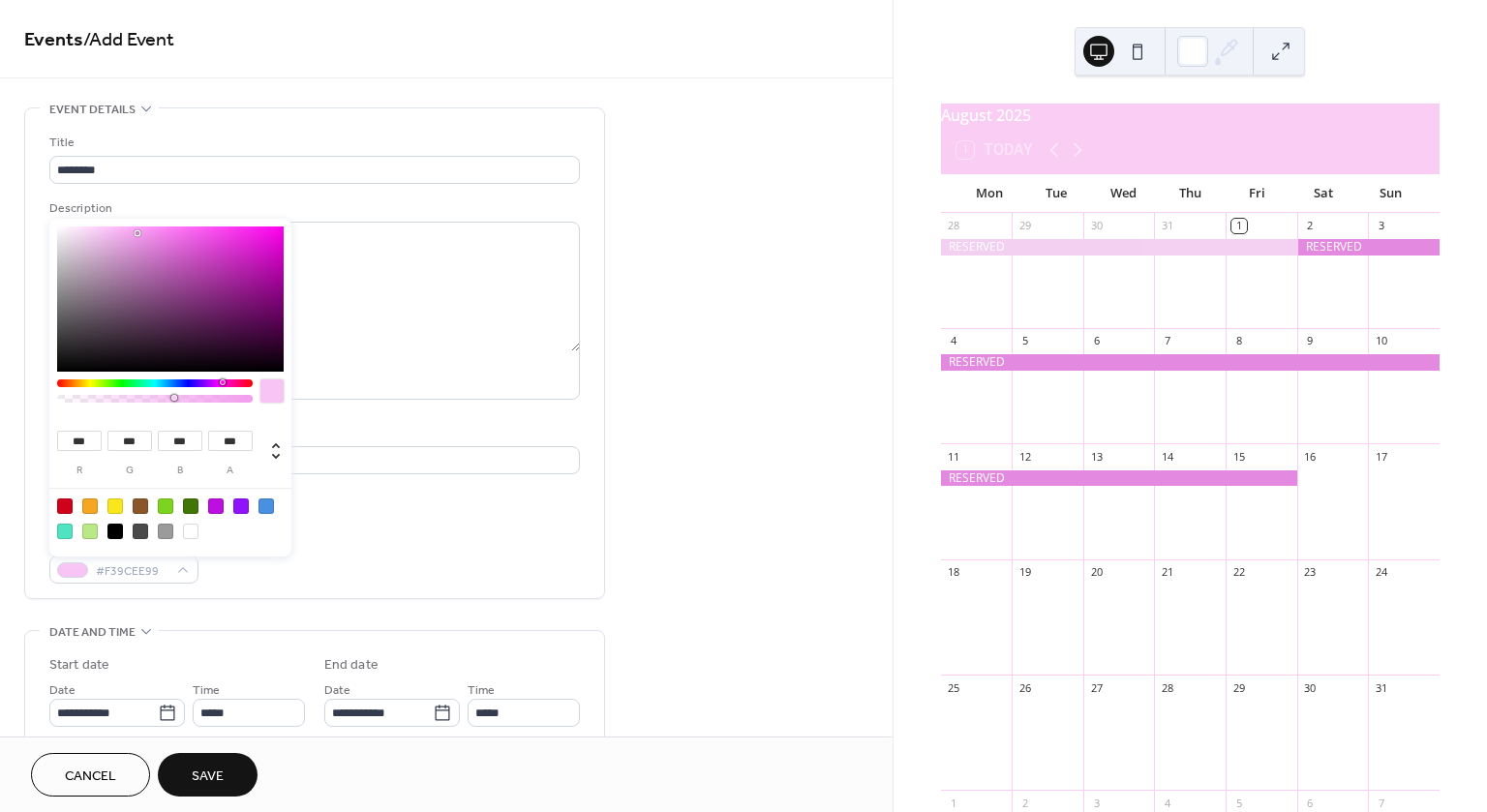 click at bounding box center [155, 399] 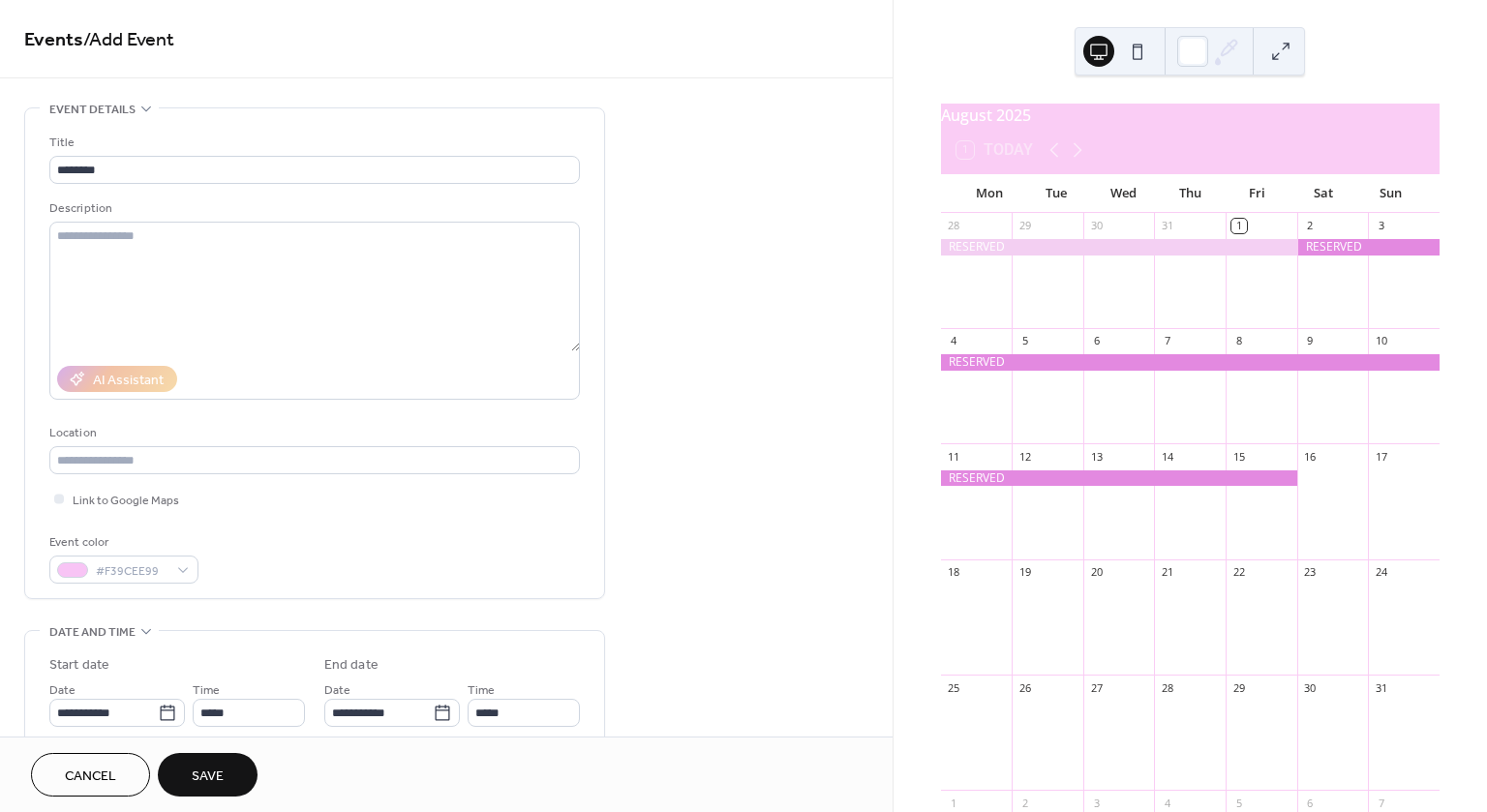 drag, startPoint x: 201, startPoint y: 659, endPoint x: 168, endPoint y: 755, distance: 101.51355 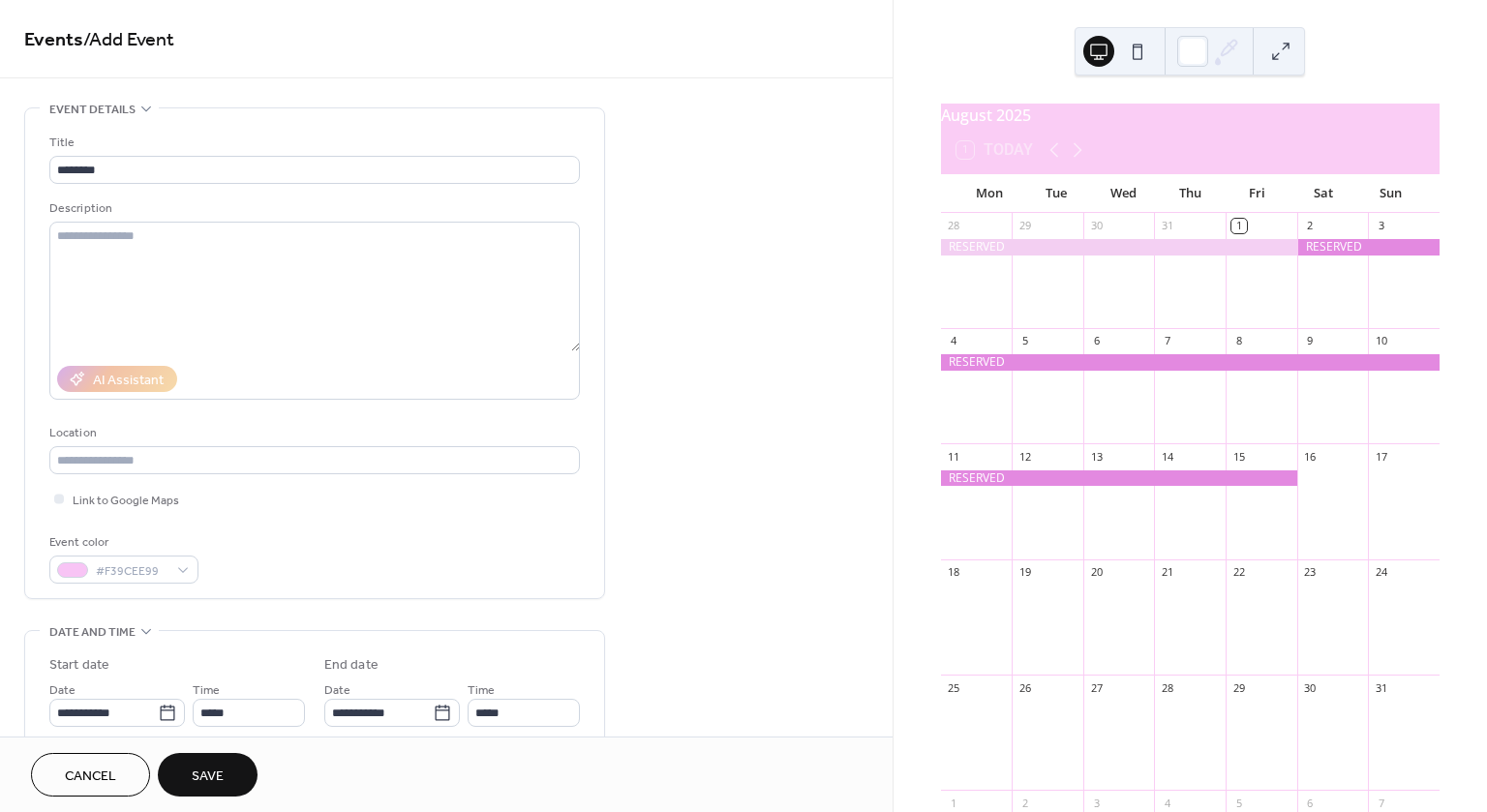 drag, startPoint x: 168, startPoint y: 755, endPoint x: 721, endPoint y: 580, distance: 580.02931 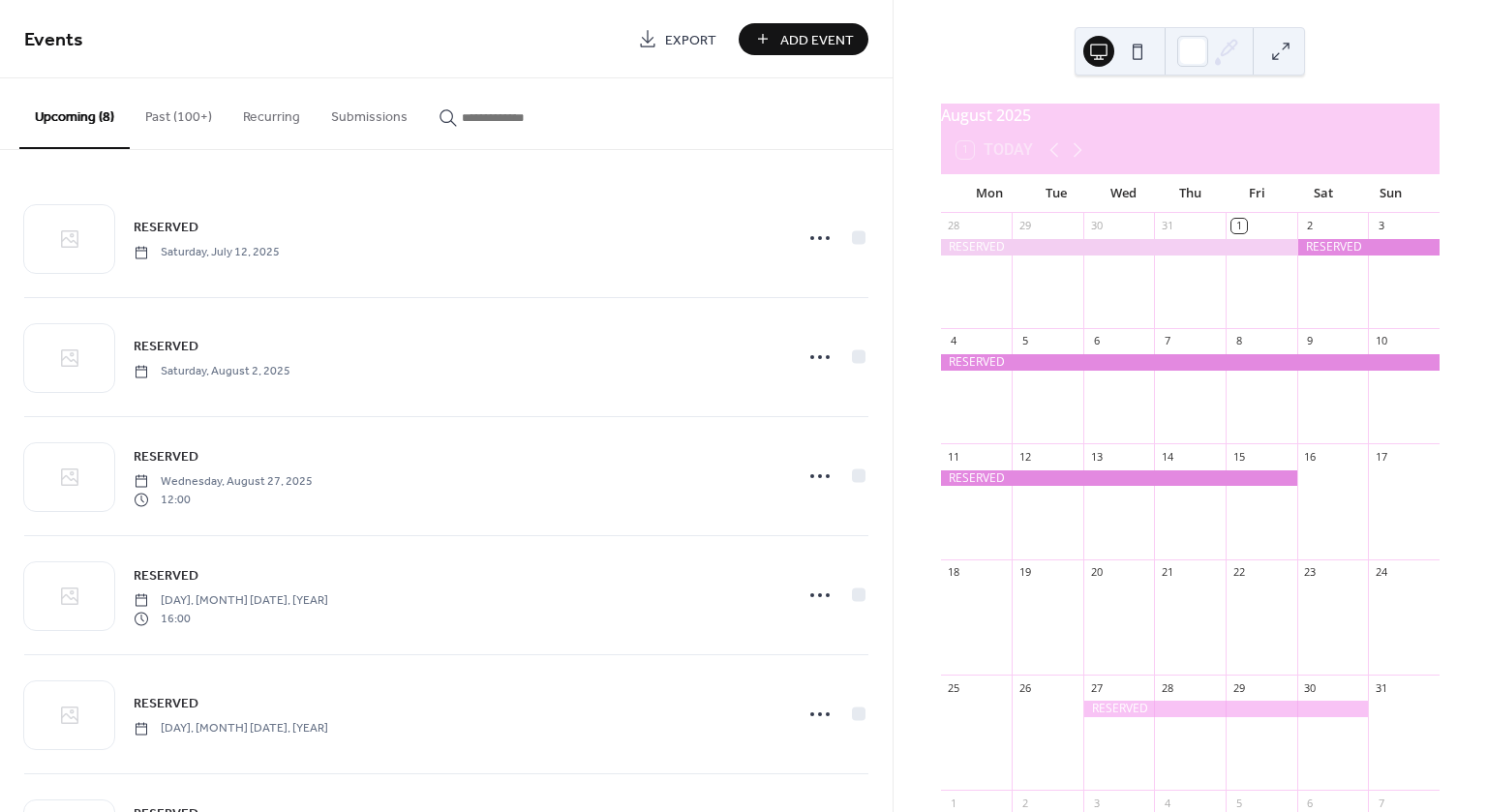 click on "Add Event" at bounding box center (817, 40) 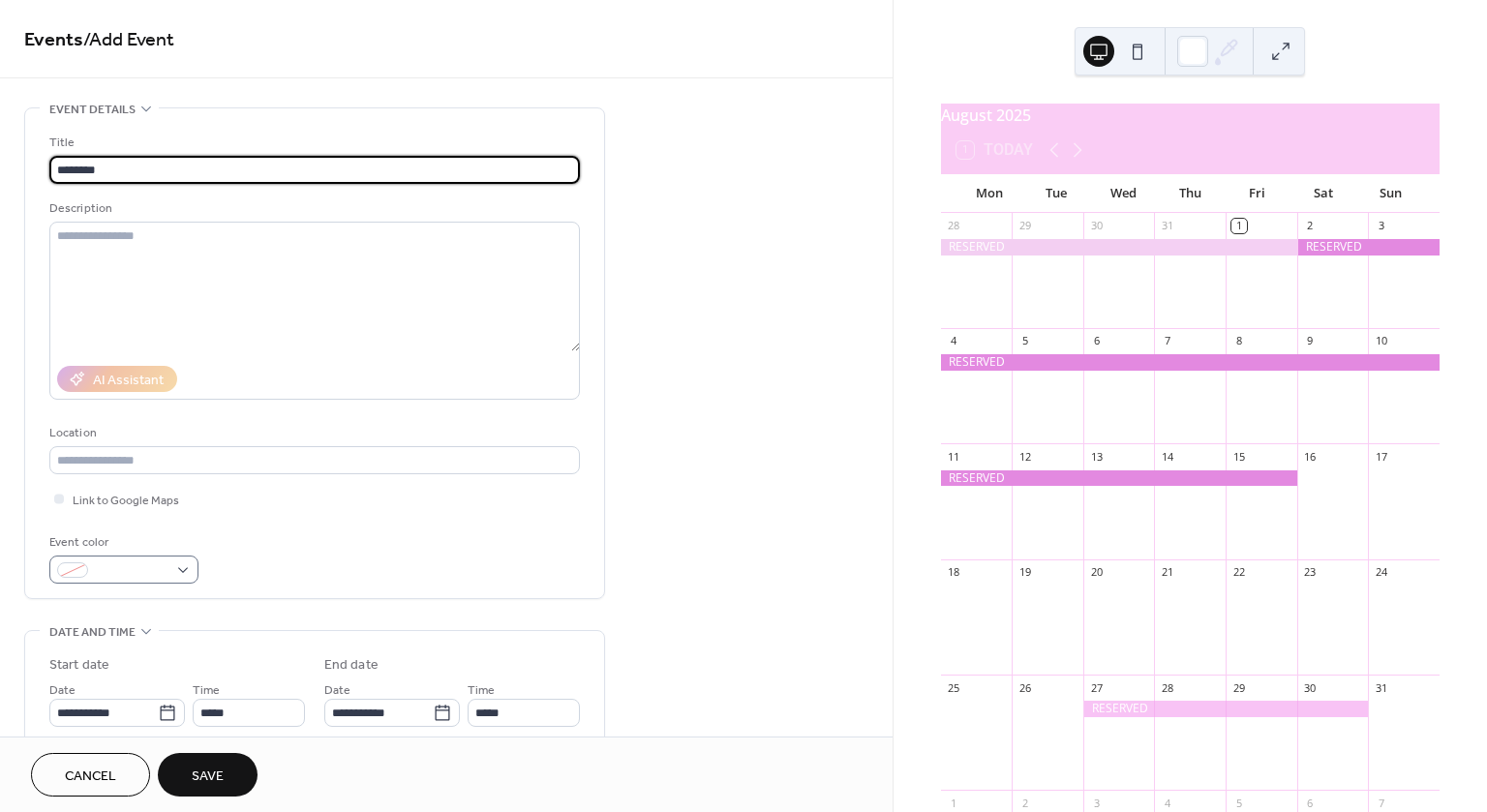 type on "********" 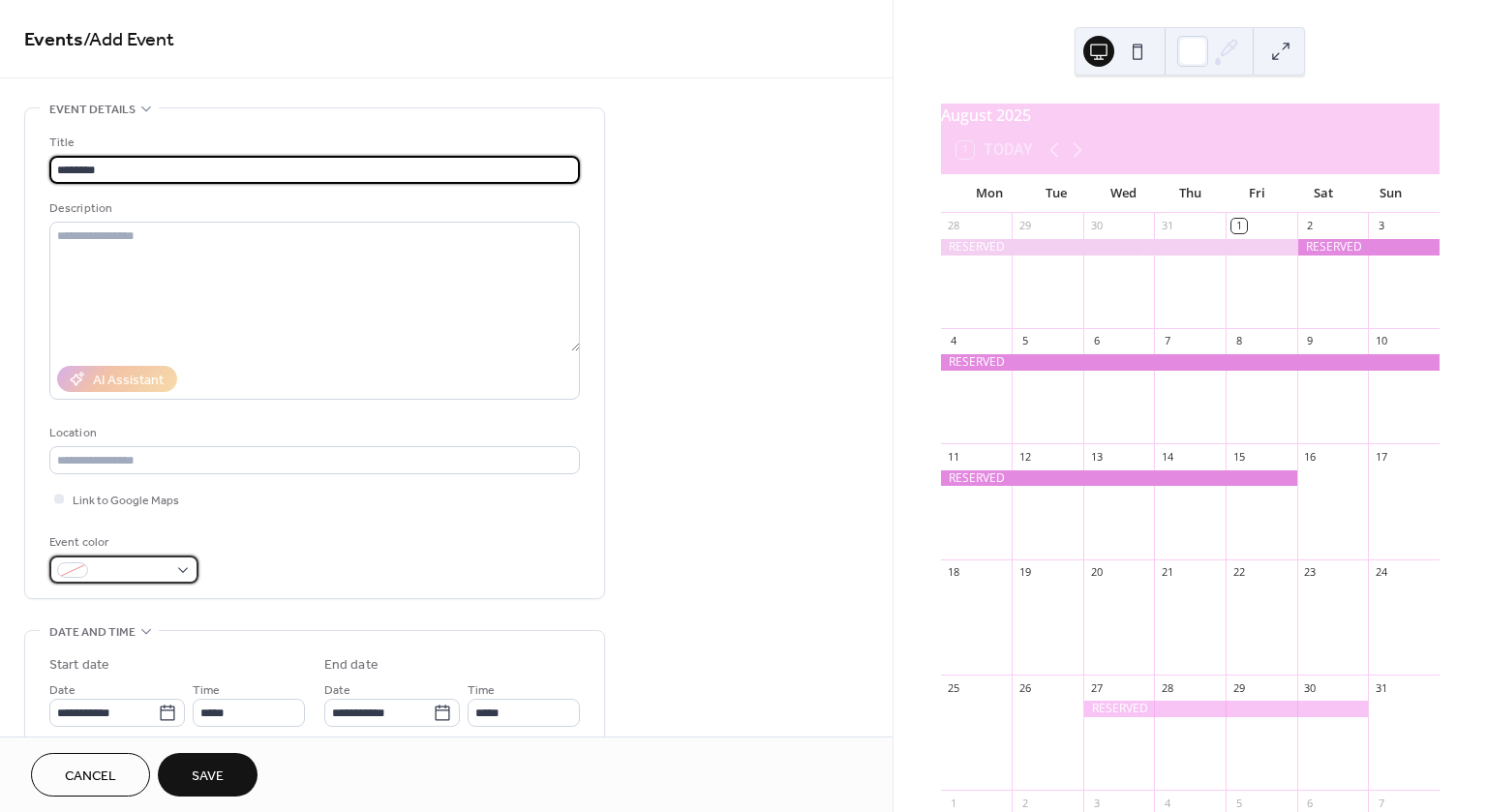 click at bounding box center [124, 569] 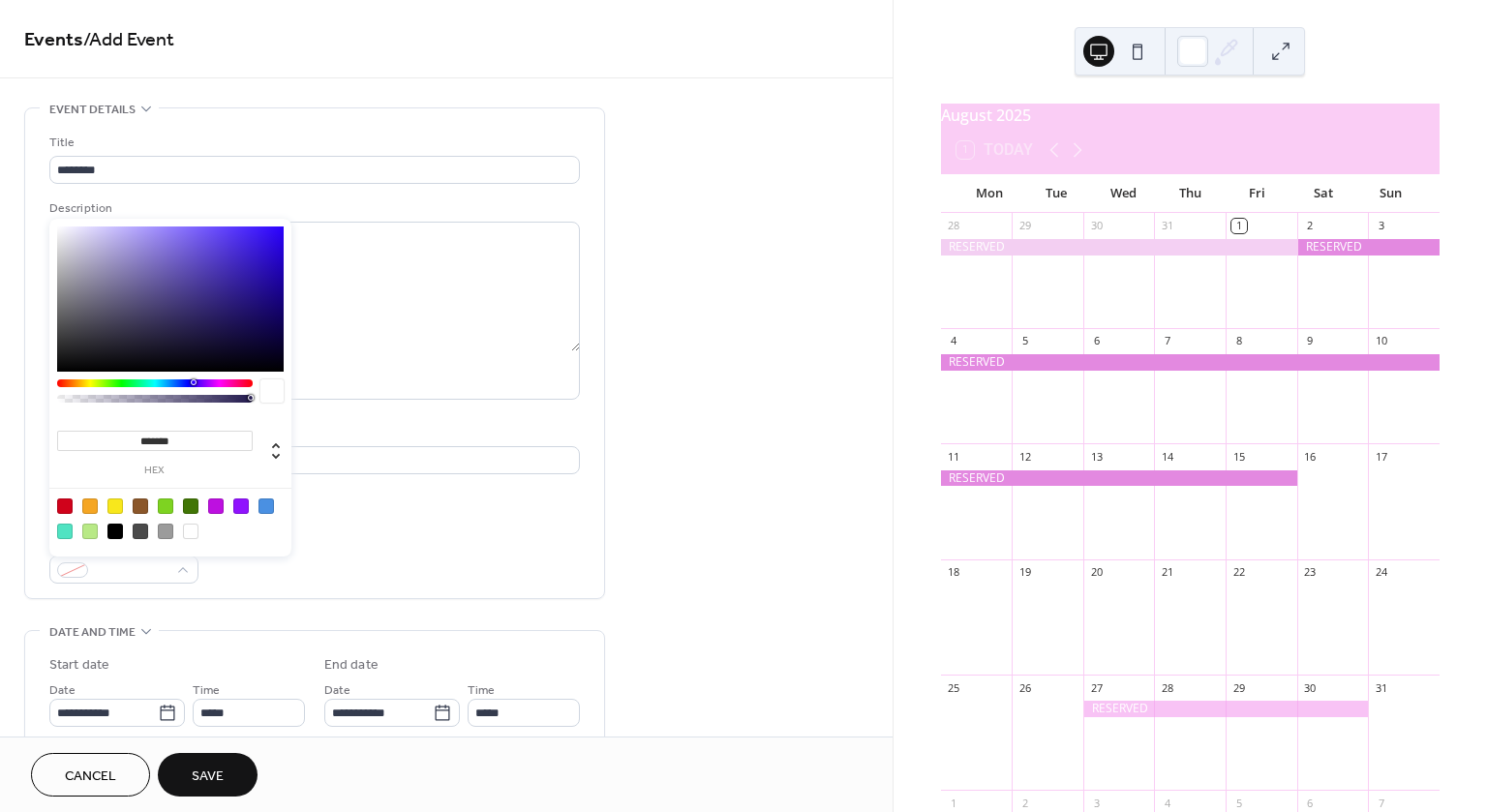 click at bounding box center [155, 383] 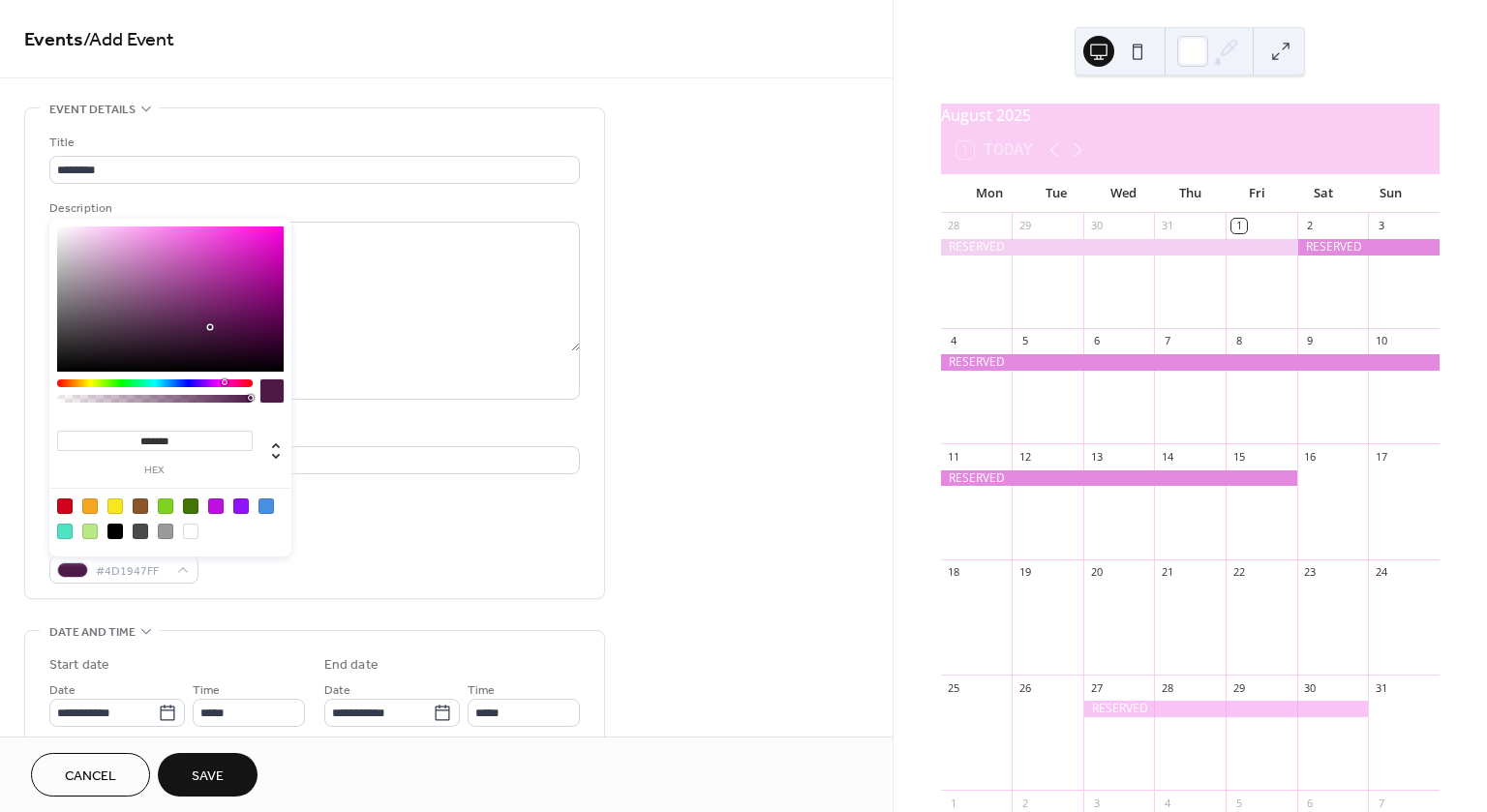 click at bounding box center [155, 383] 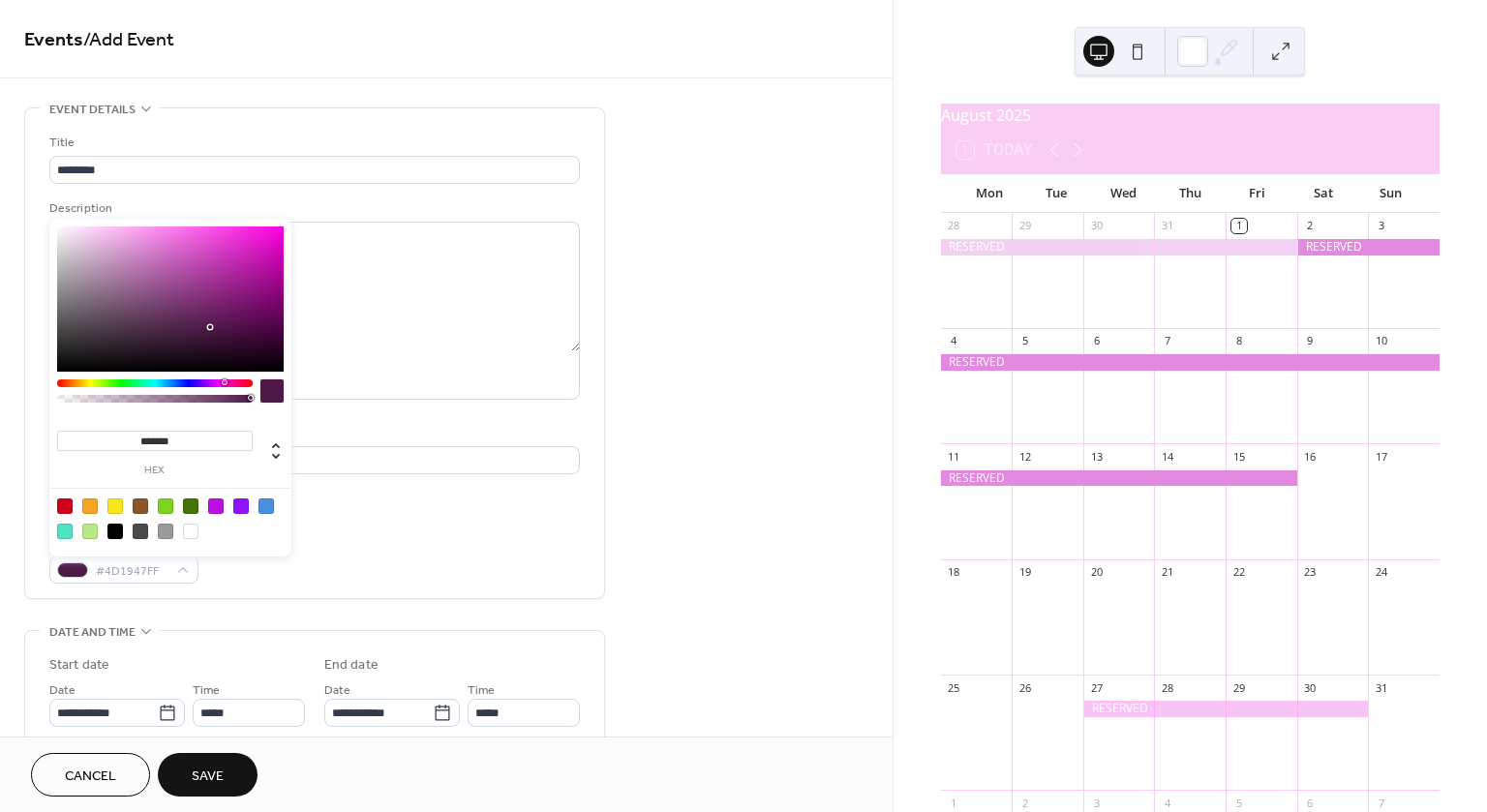 click at bounding box center (170, 299) 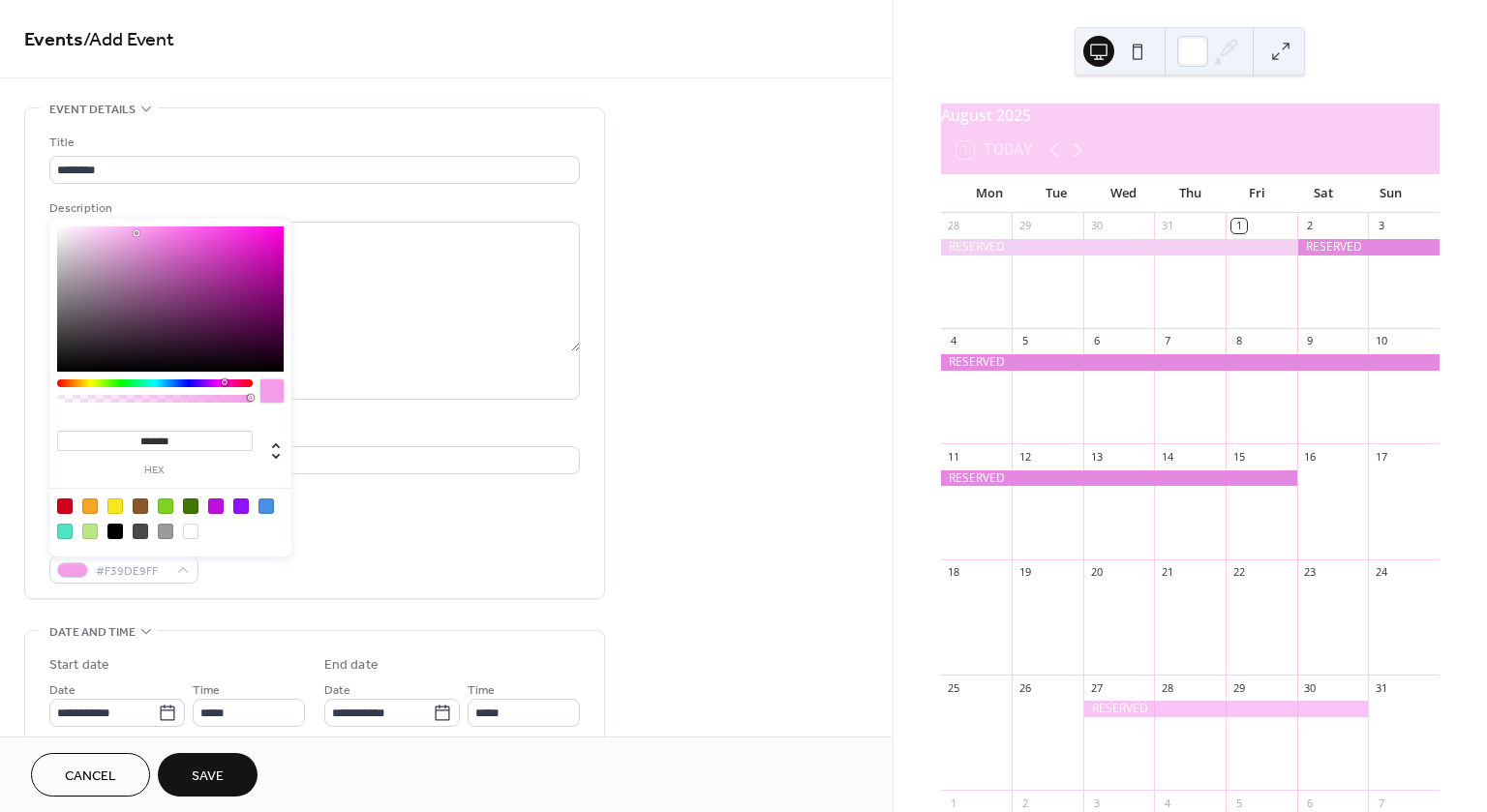 click at bounding box center [170, 299] 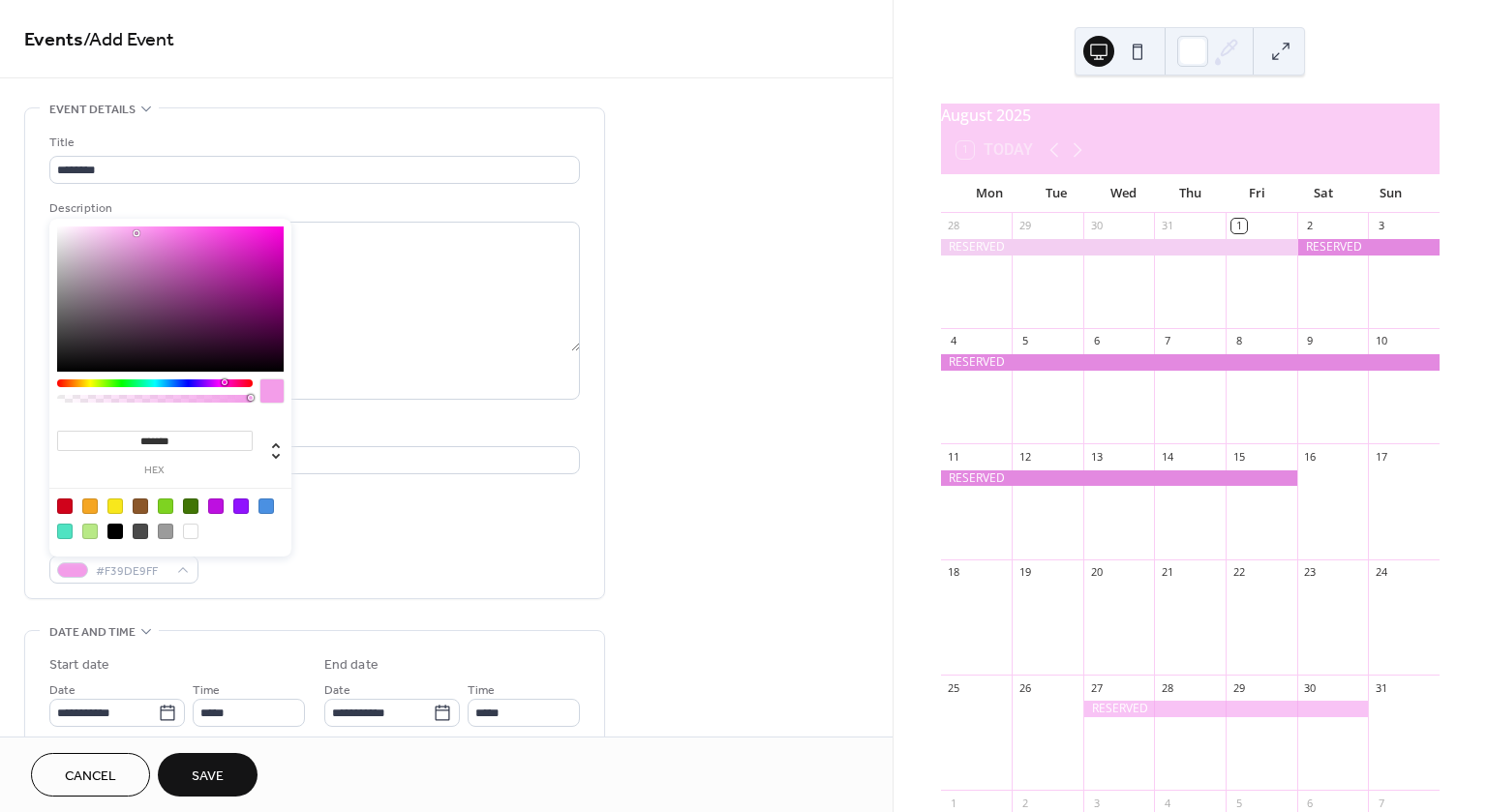 type on "*******" 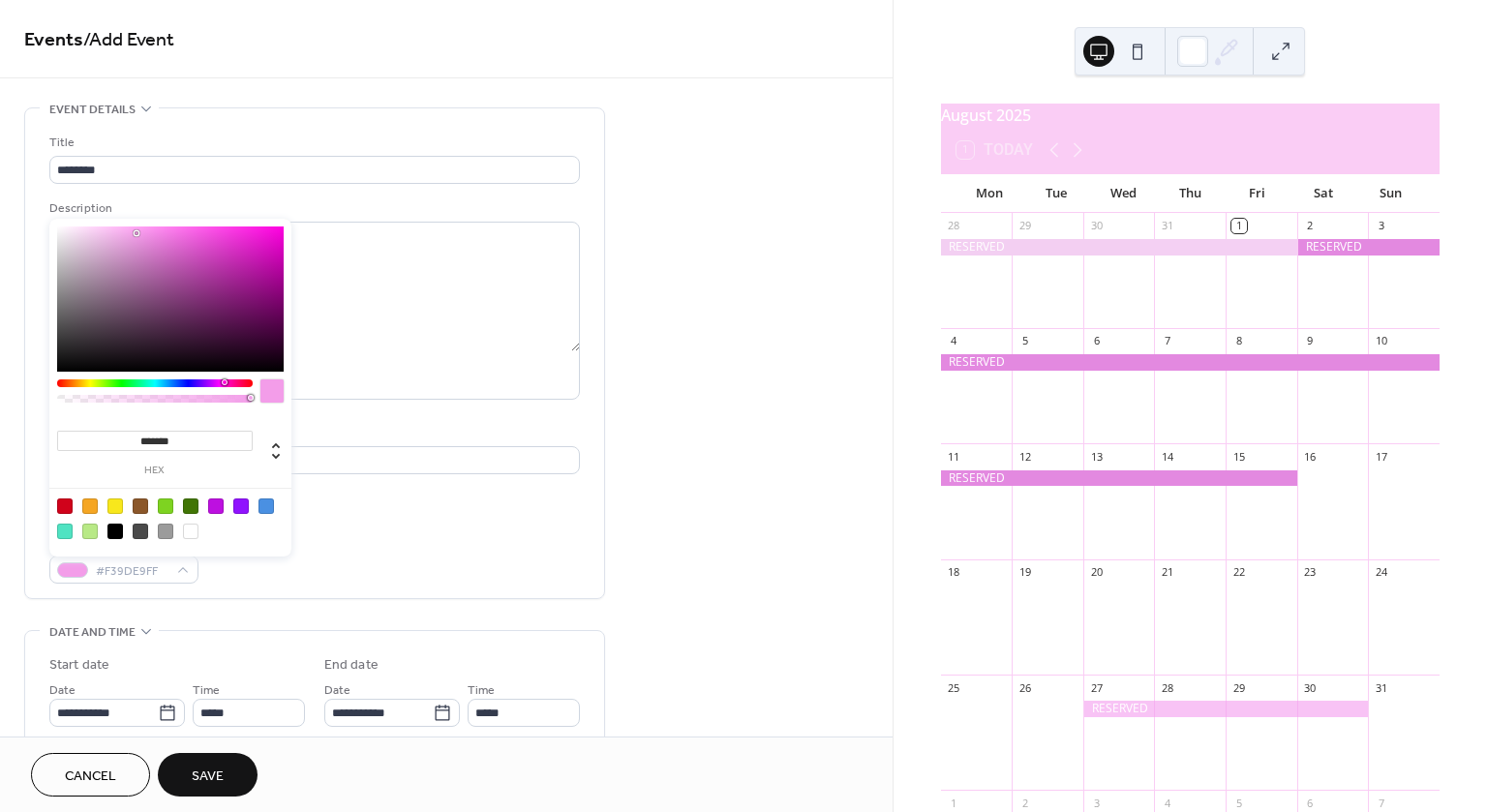 click at bounding box center (170, 299) 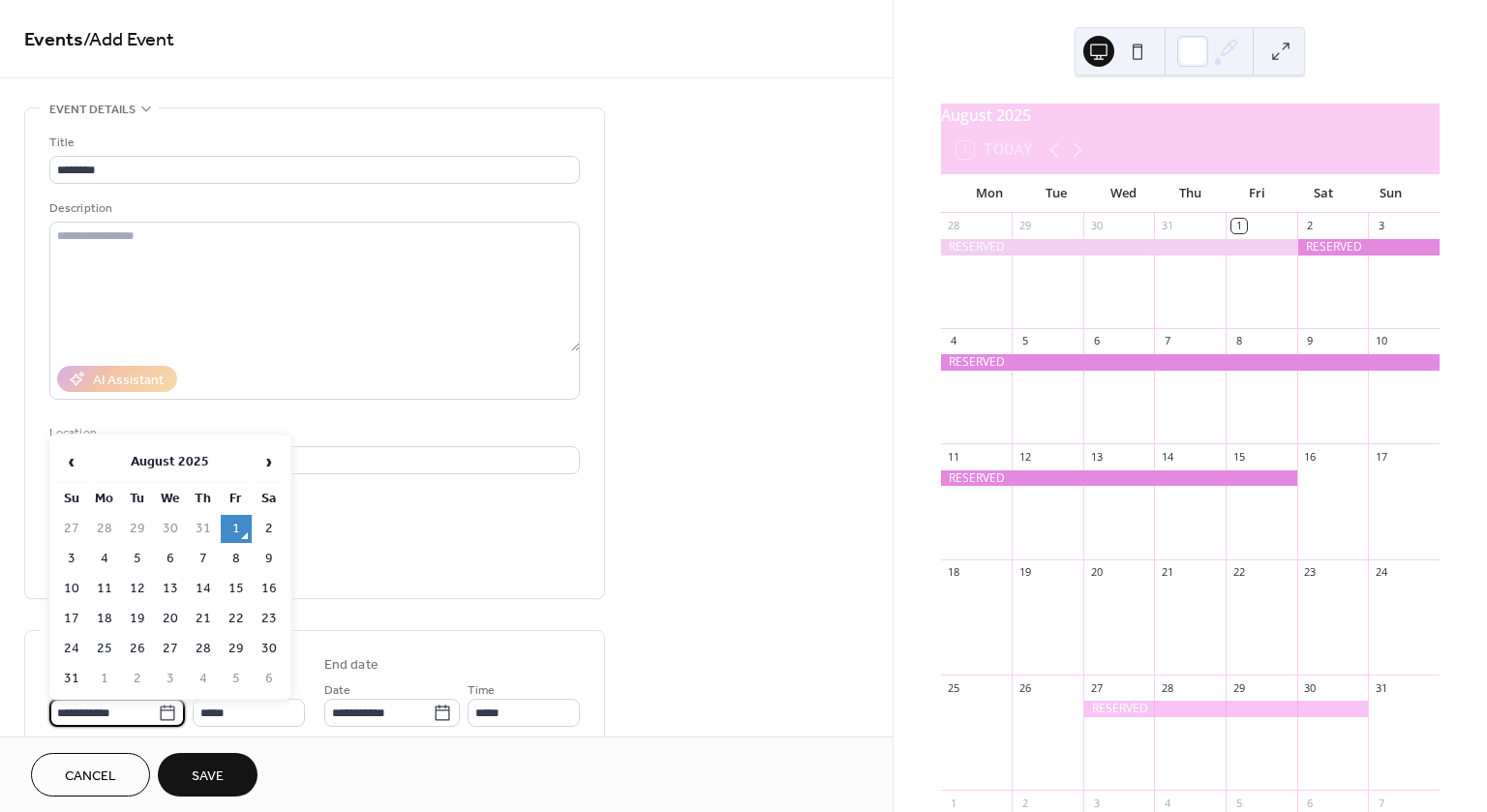 click on "**********" at bounding box center [104, 712] 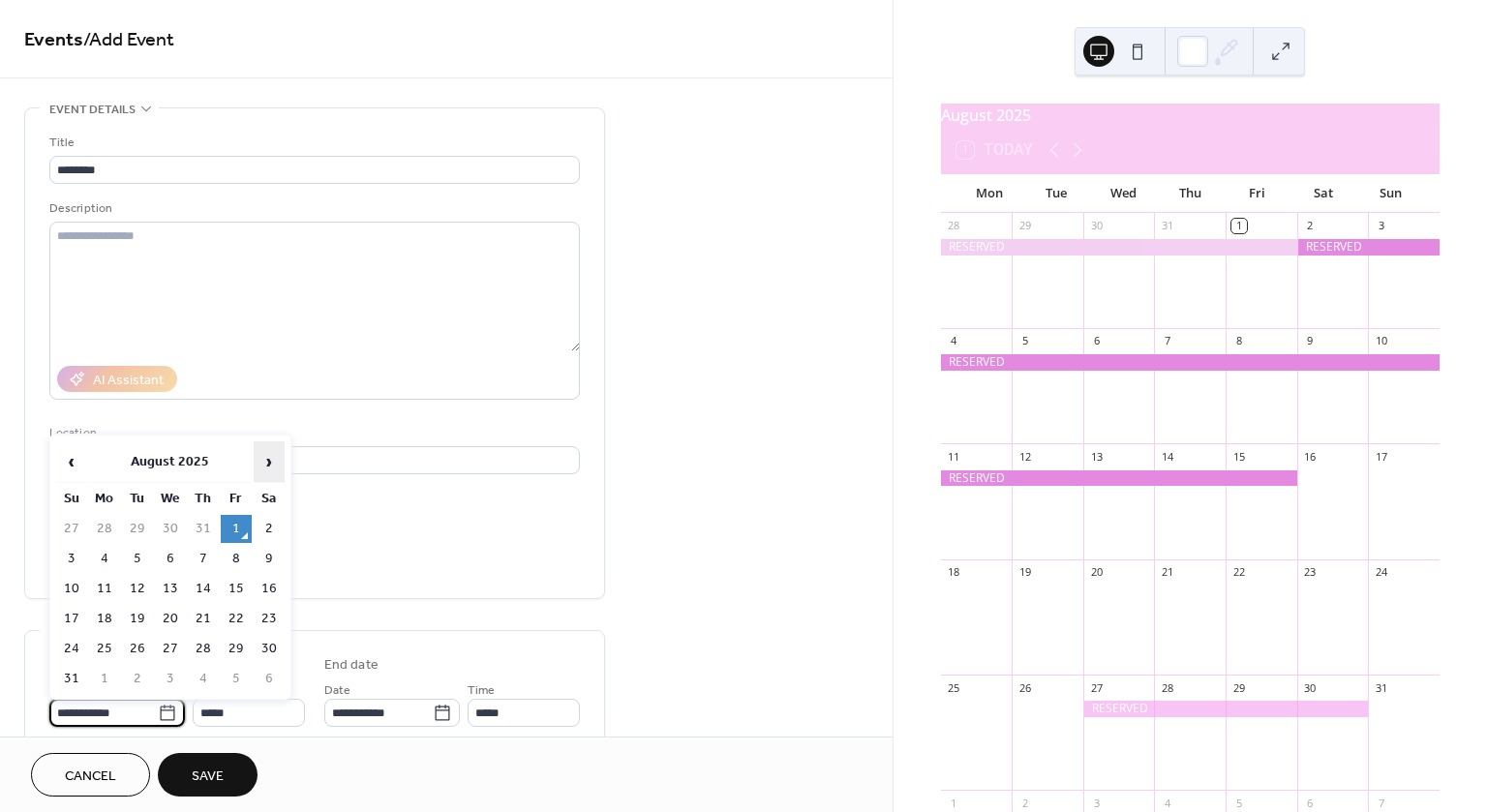 click on "›" at bounding box center (269, 462) 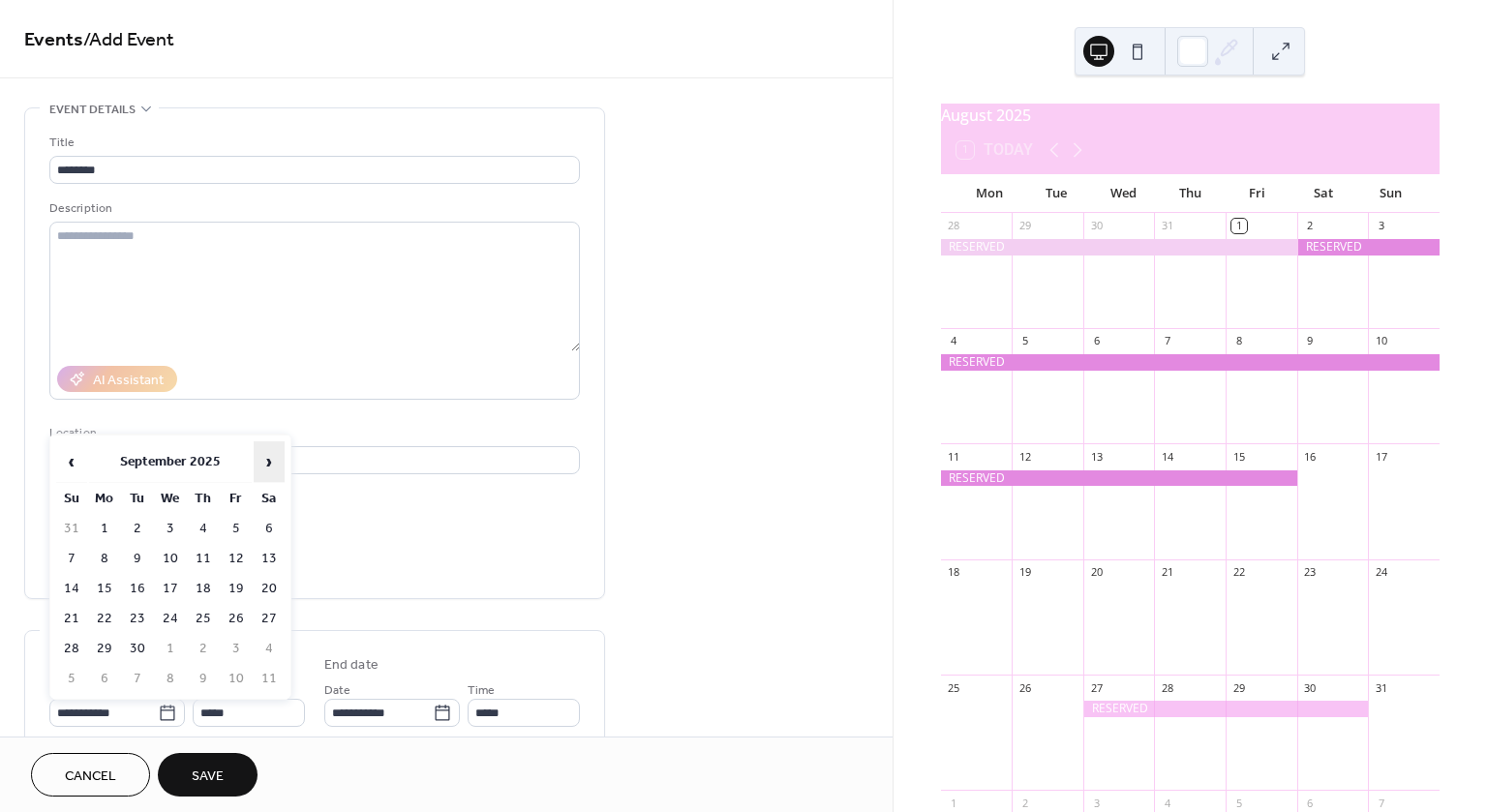 click on "›" at bounding box center (269, 462) 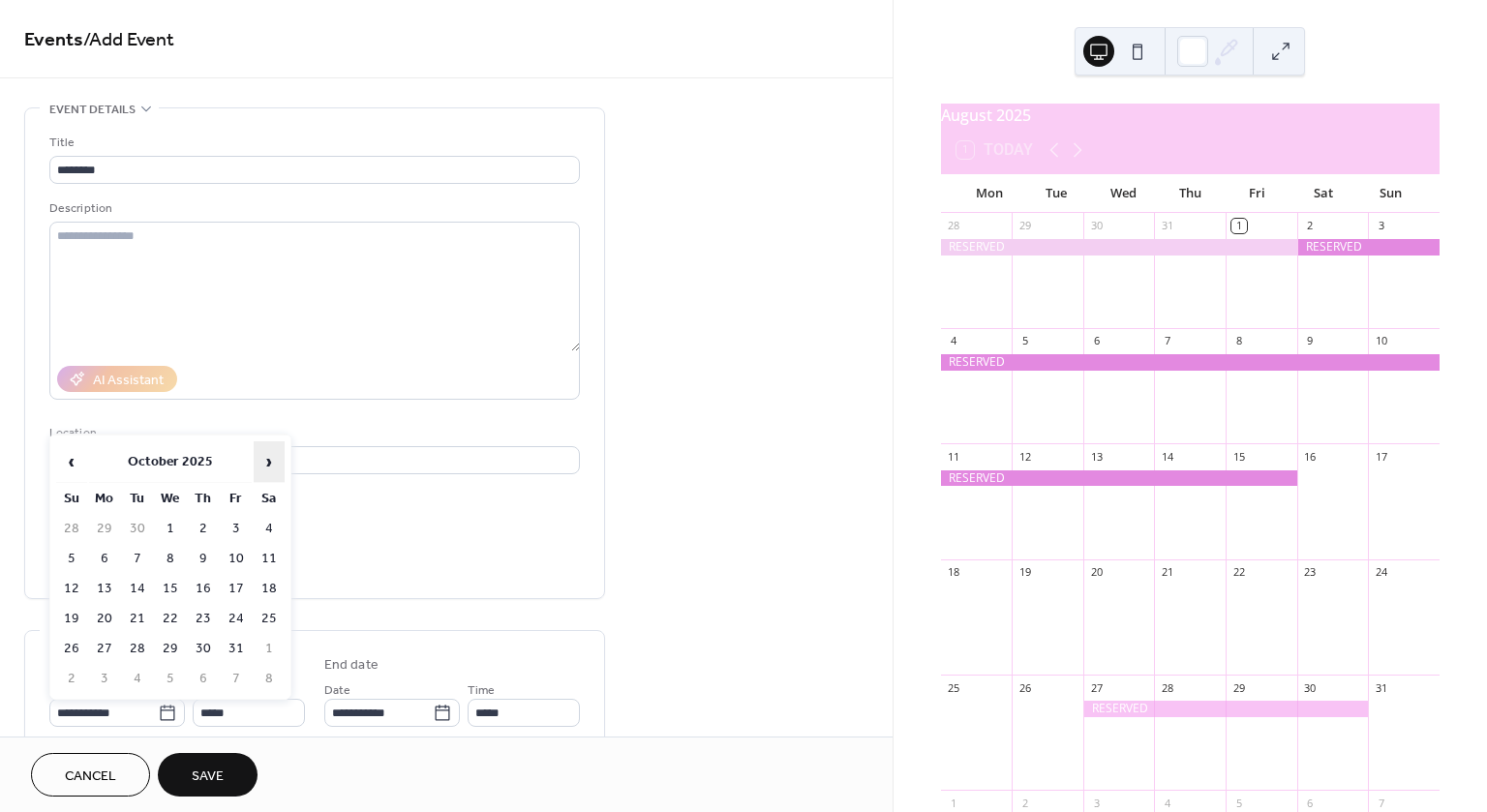 click on "›" at bounding box center [269, 462] 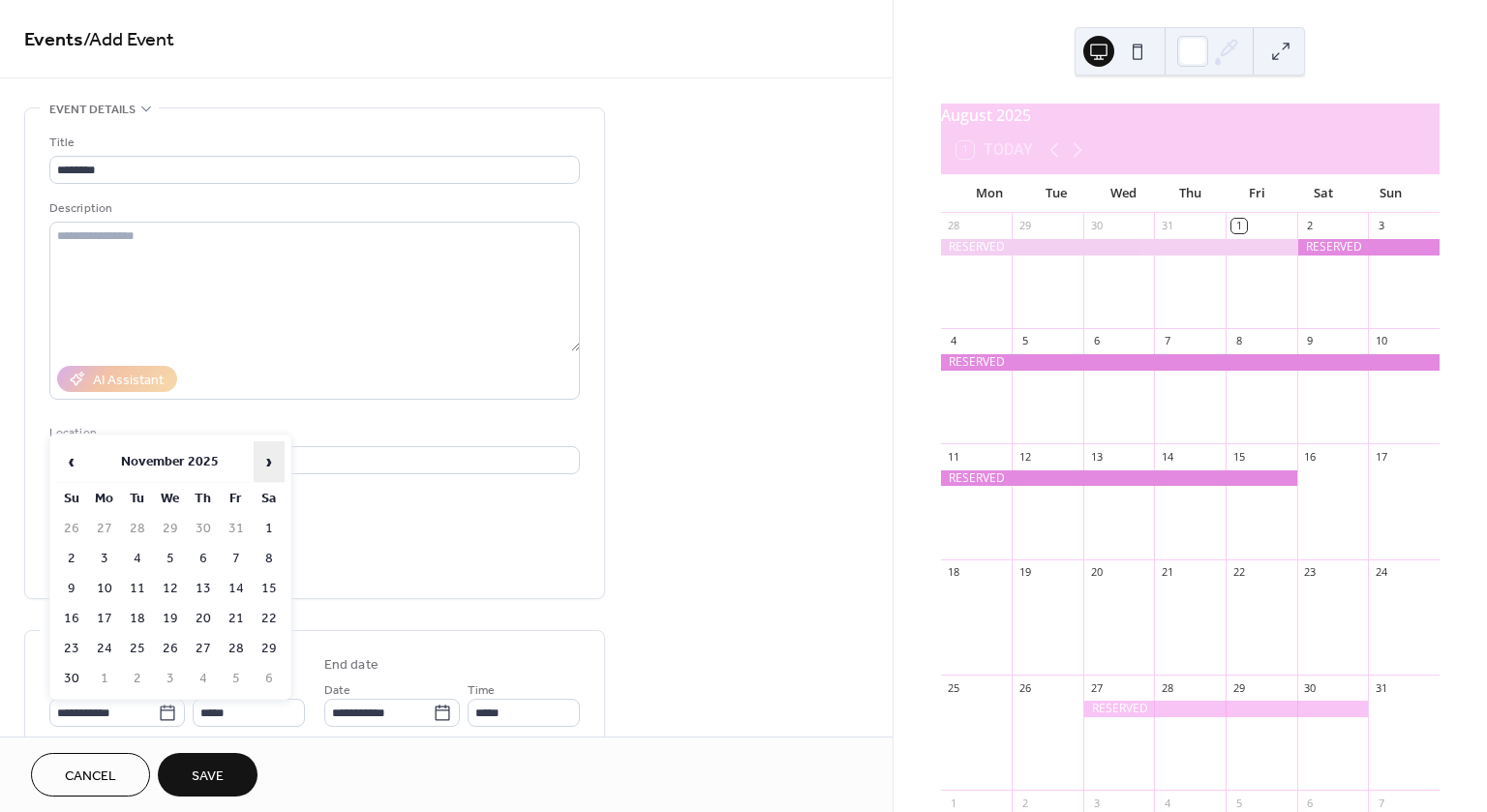 click on "›" at bounding box center [269, 462] 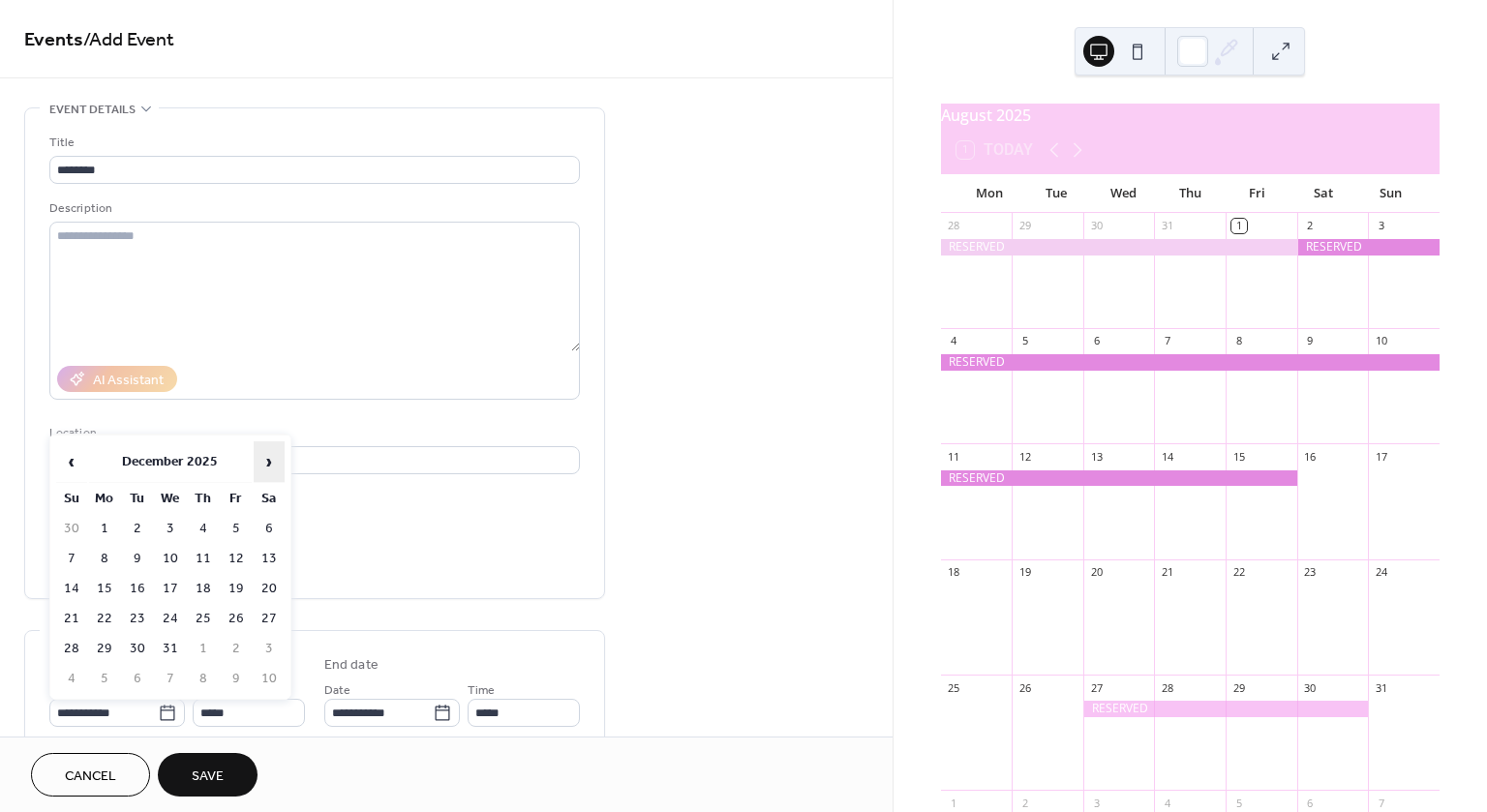 click on "›" at bounding box center [269, 462] 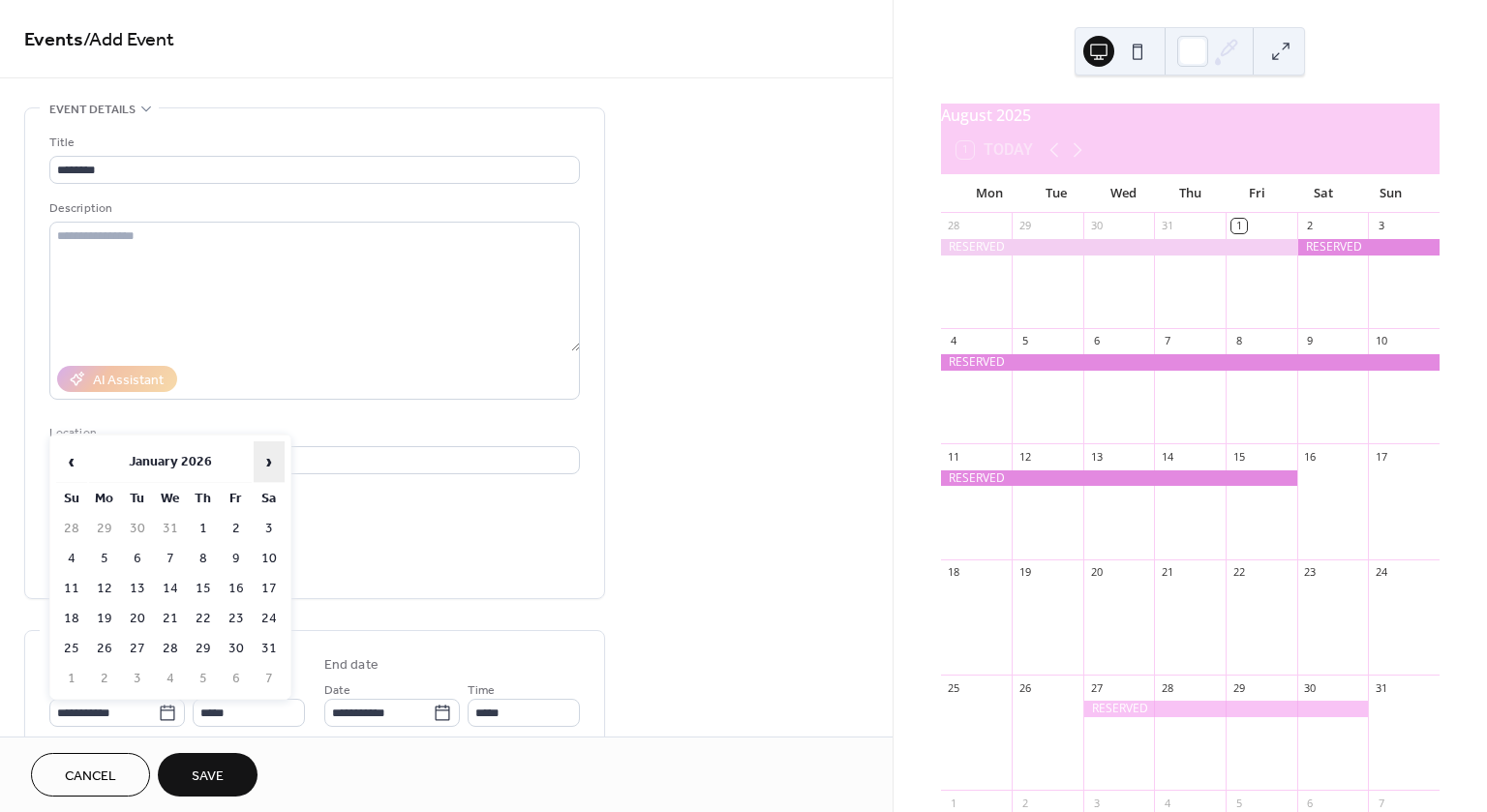click on "›" at bounding box center [269, 462] 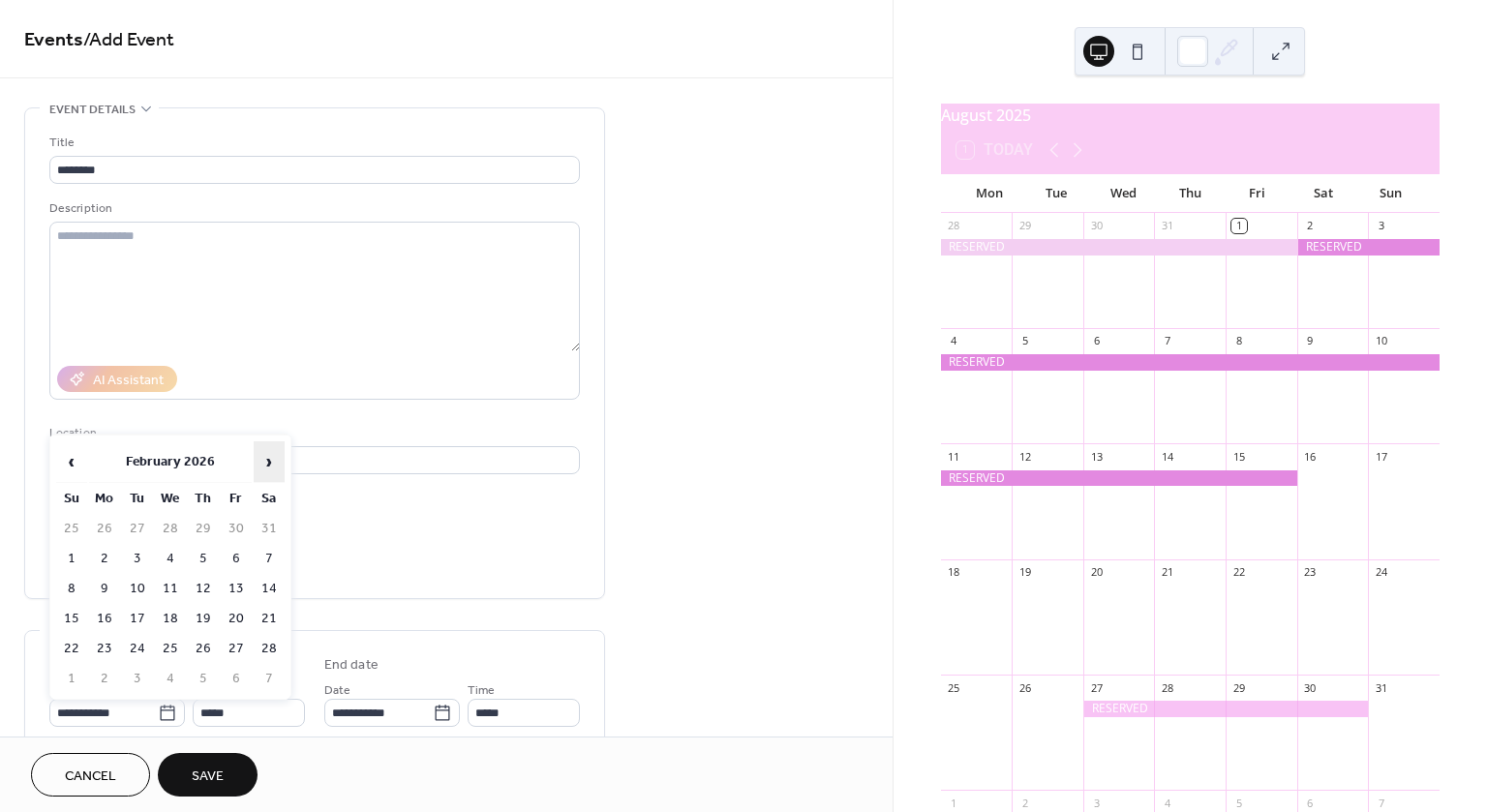 click on "›" at bounding box center [269, 462] 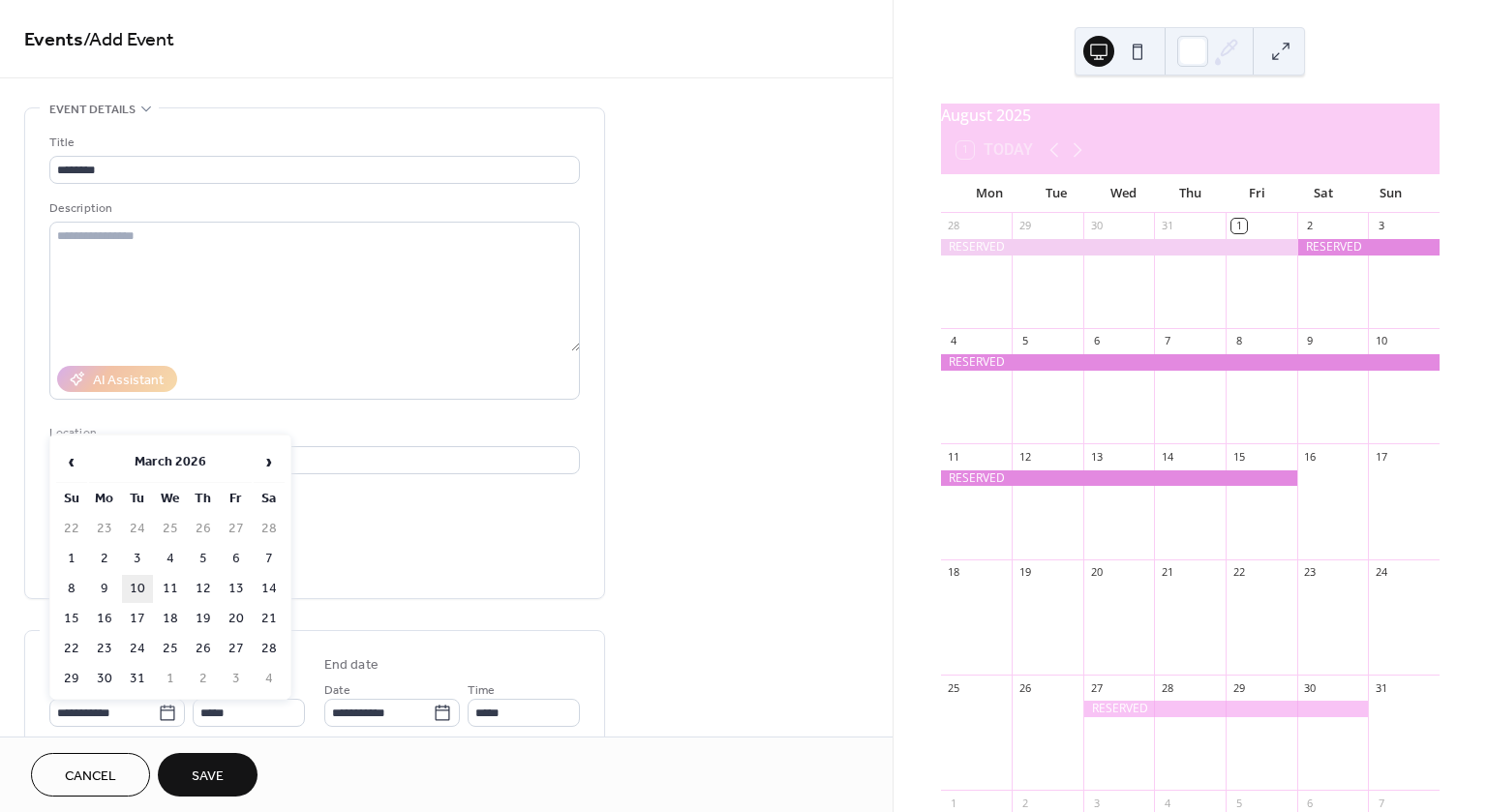 click on "10" at bounding box center (137, 588) 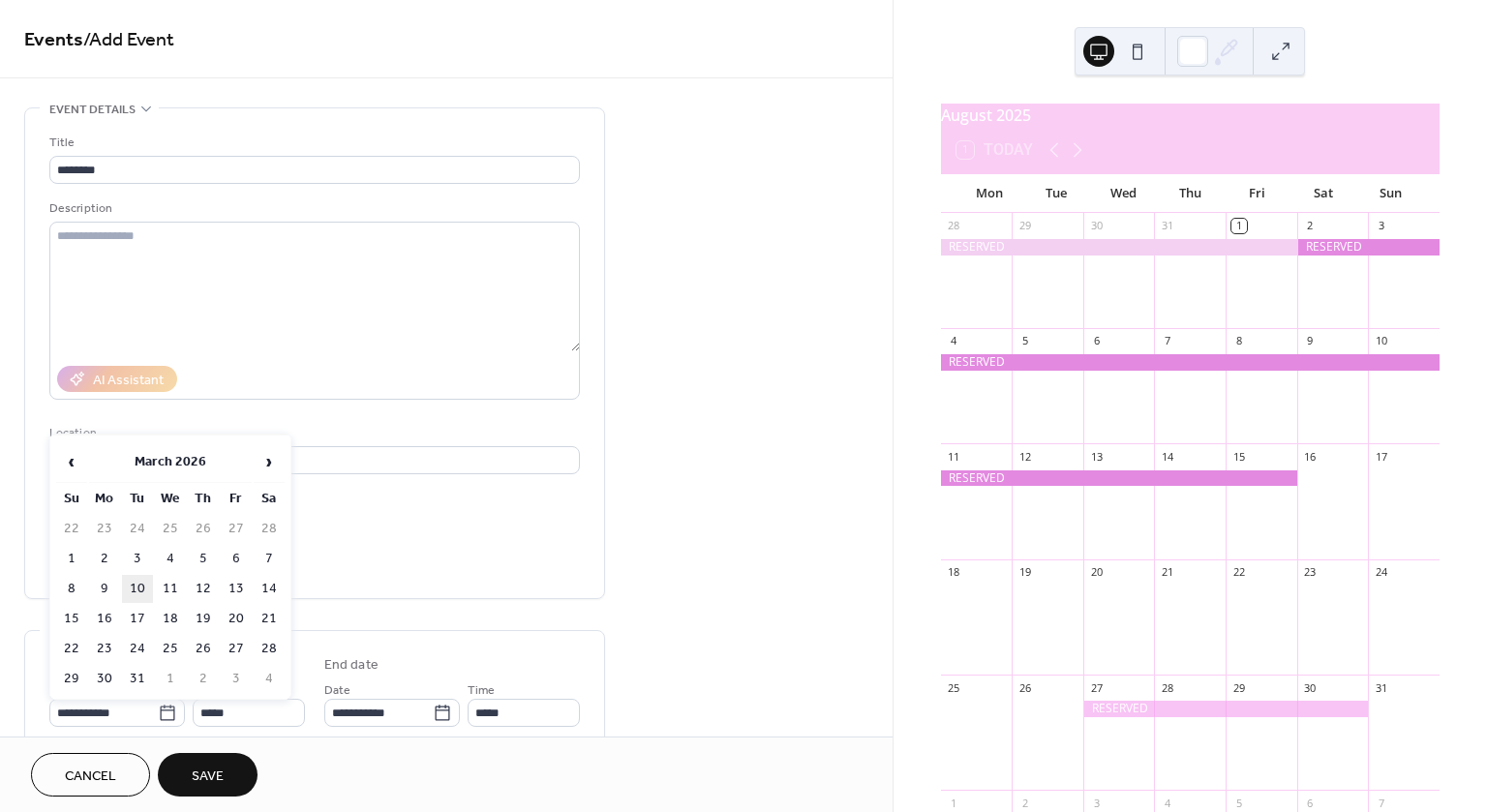 type on "**********" 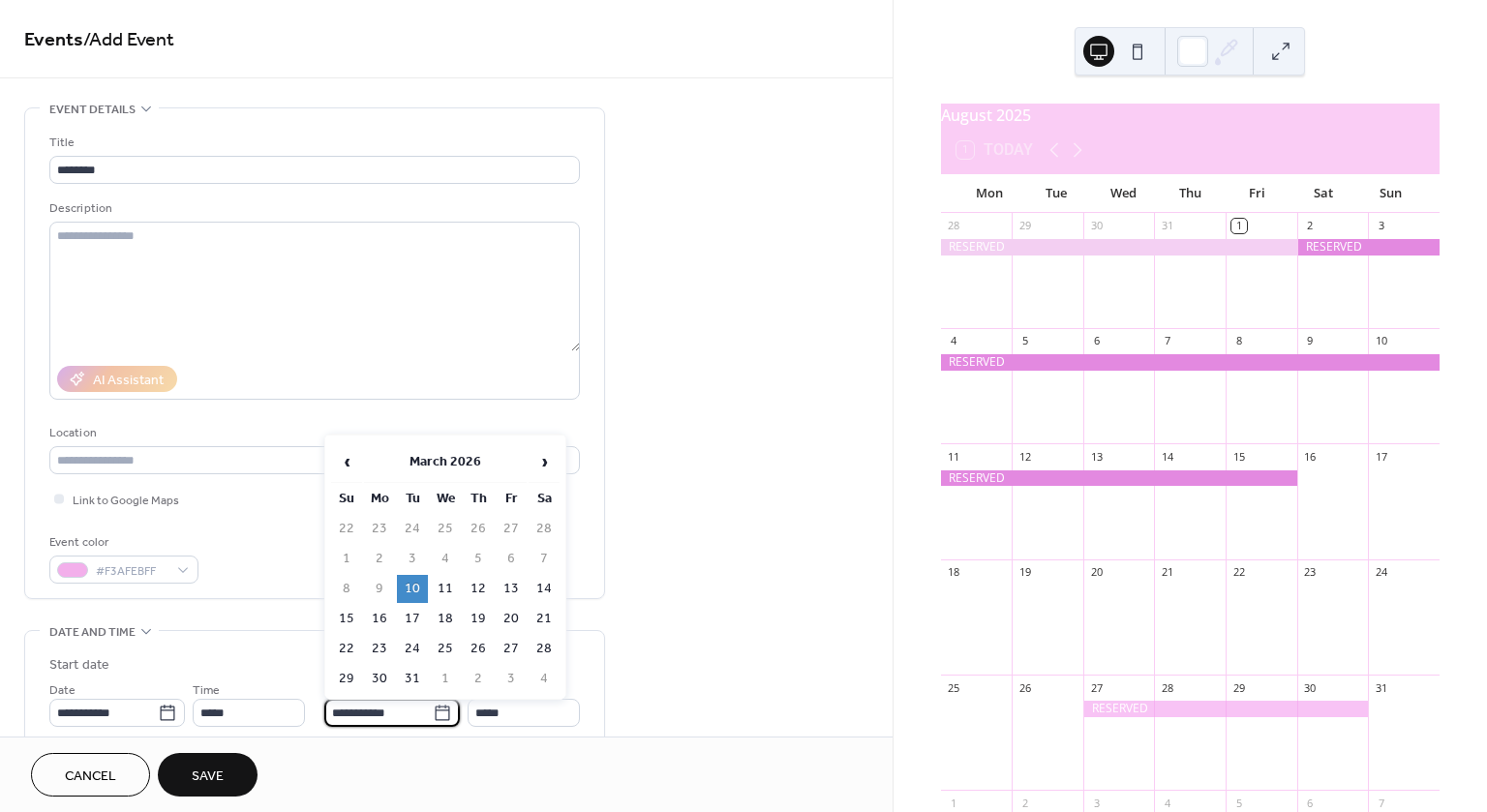 click on "**********" at bounding box center [379, 712] 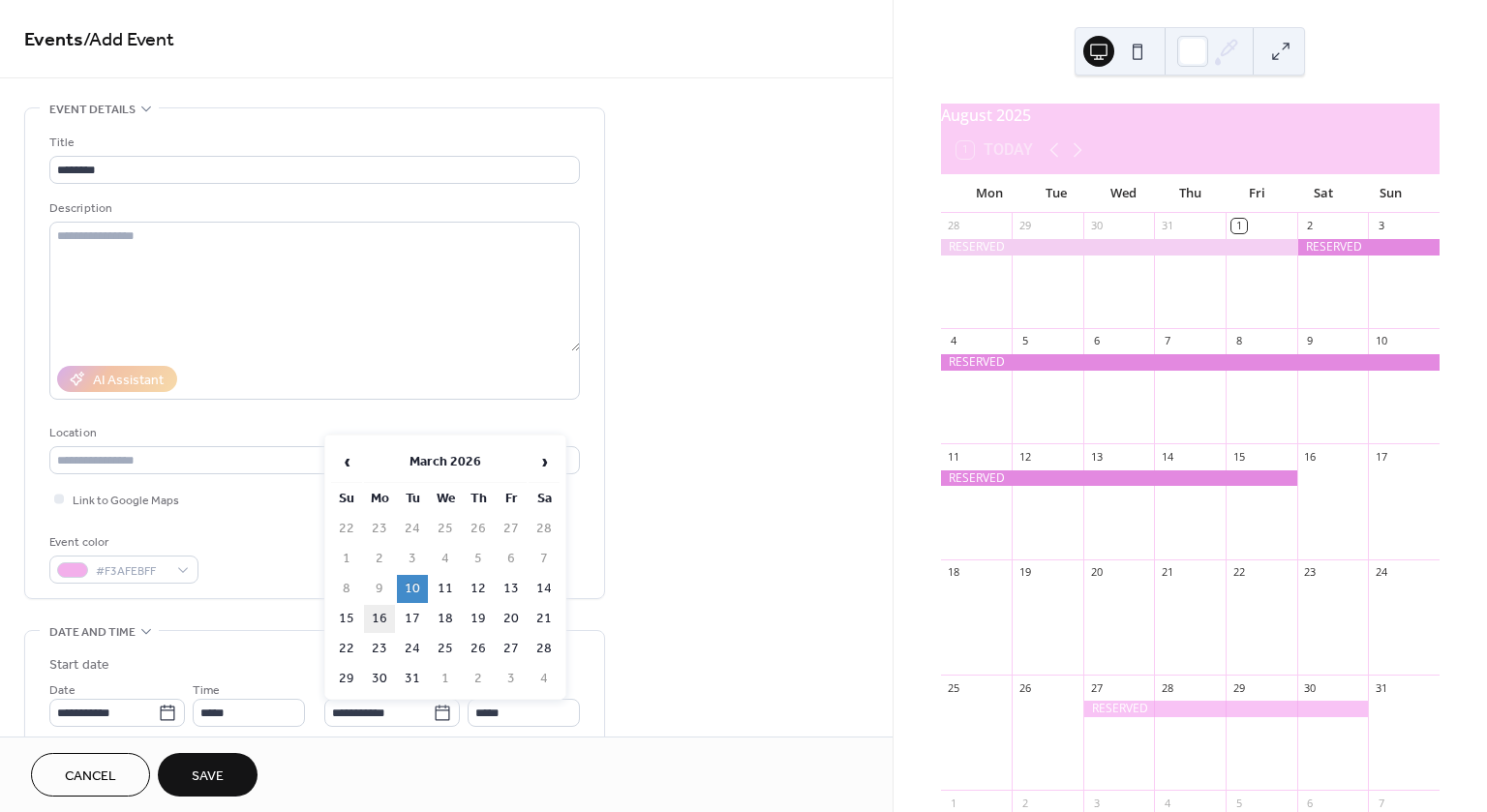 click on "16" at bounding box center (379, 618) 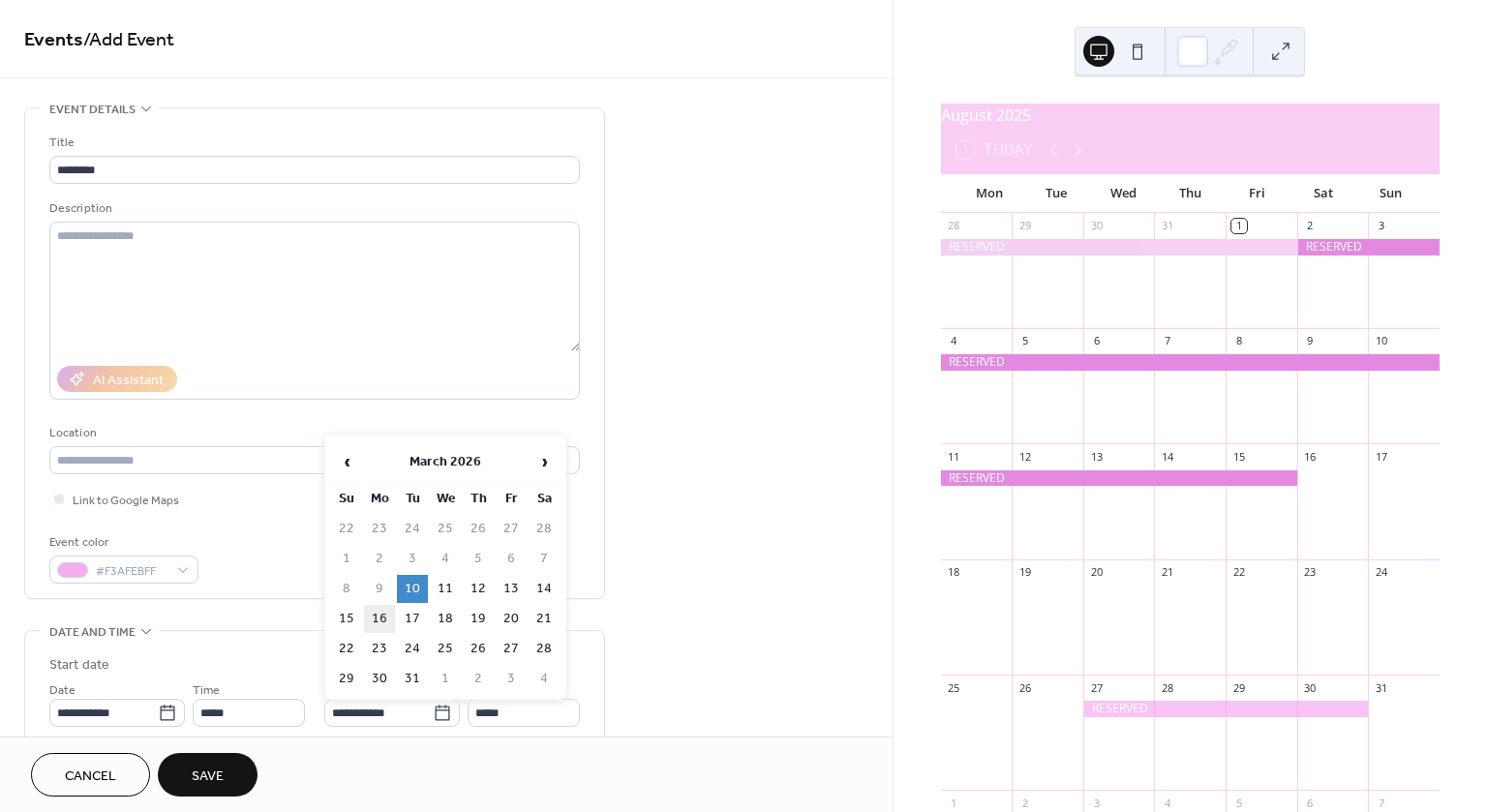 type on "**********" 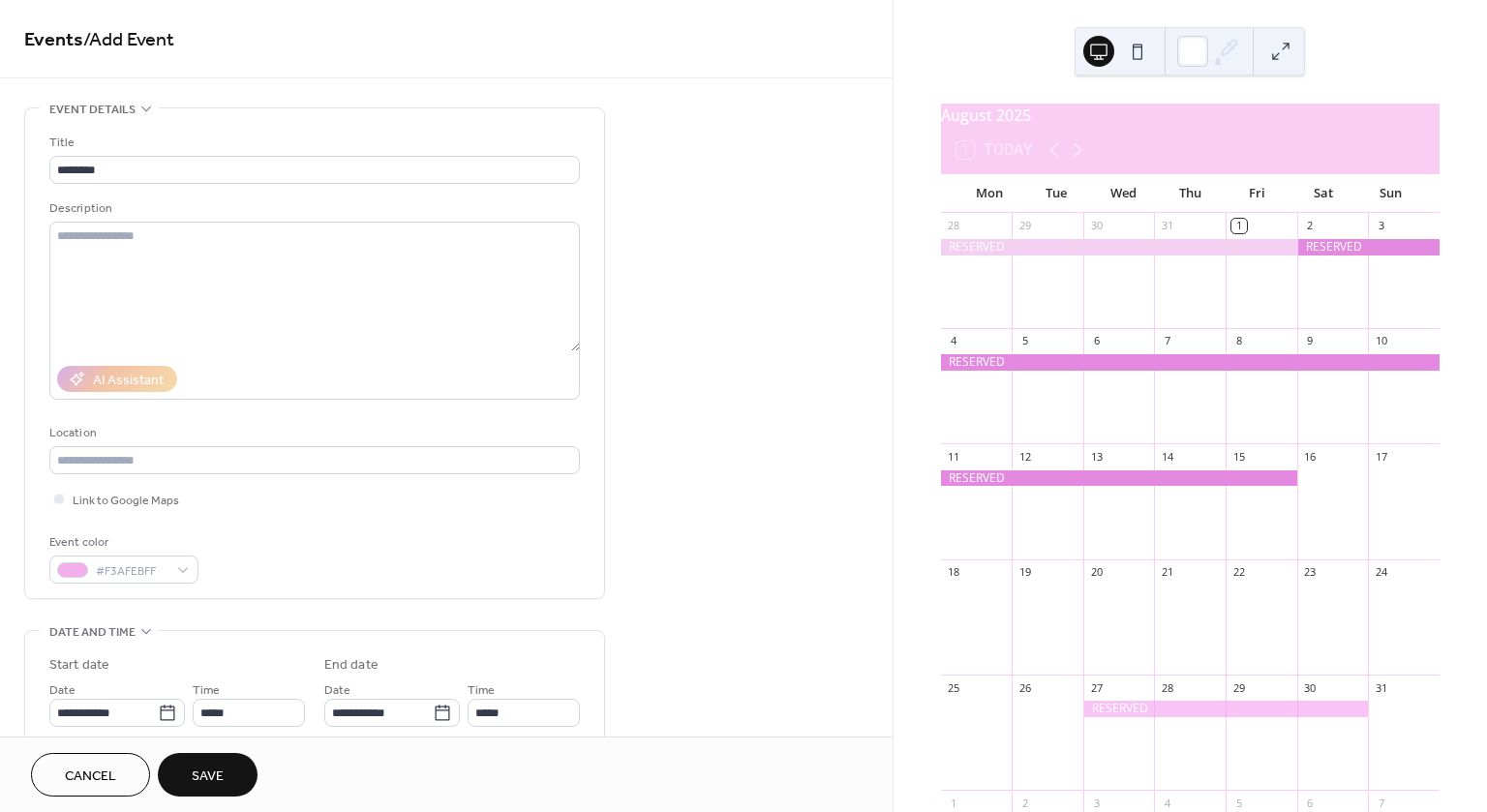 click on "Save" at bounding box center [207, 776] 